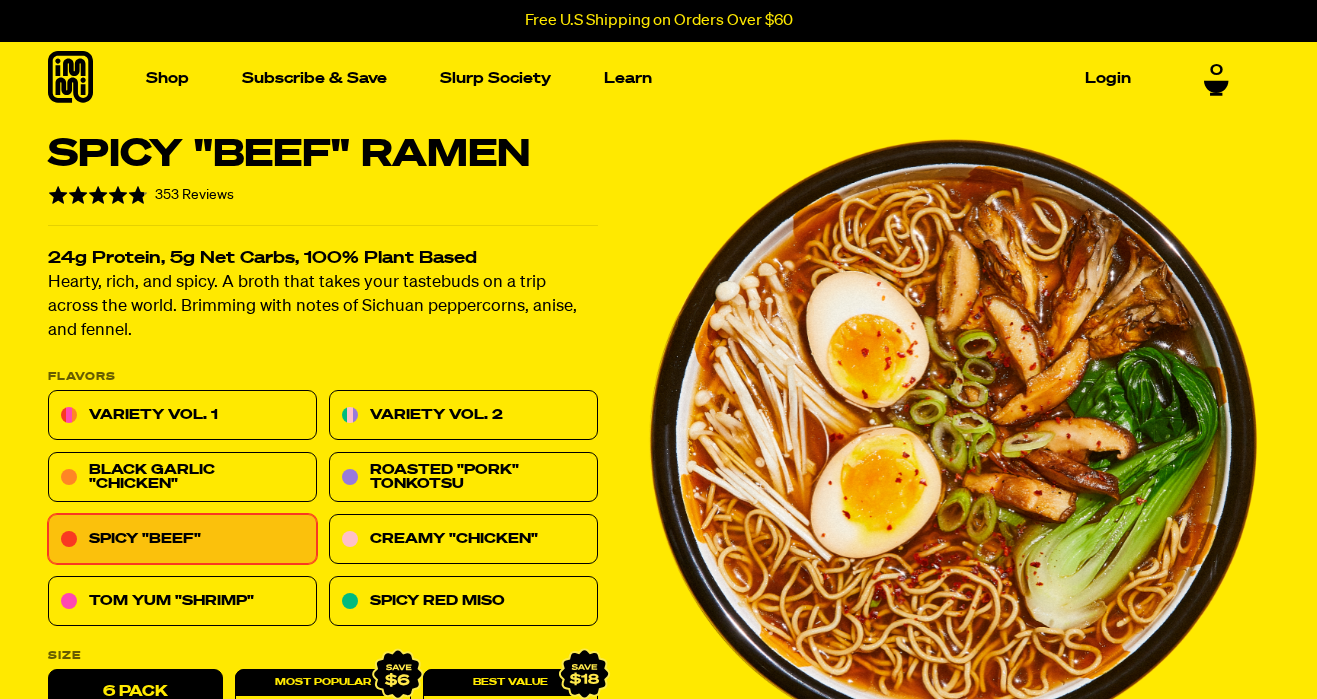 scroll, scrollTop: 278, scrollLeft: 0, axis: vertical 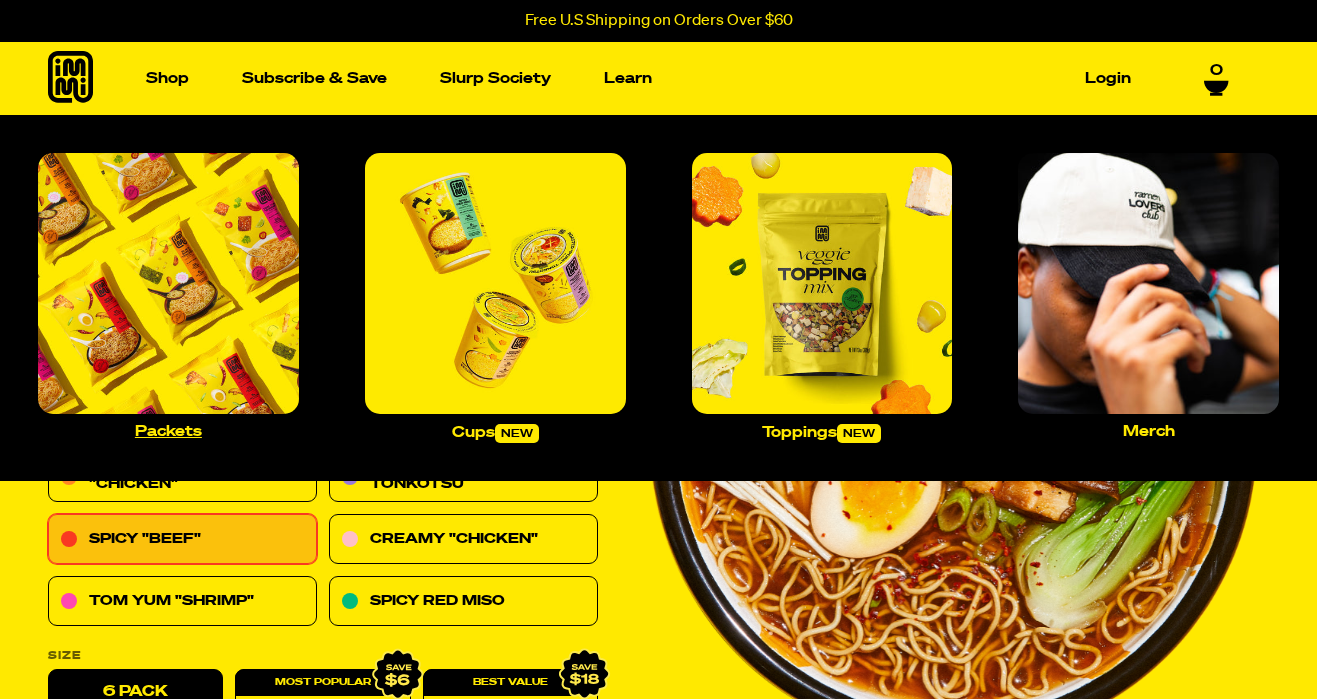 click at bounding box center (168, 283) 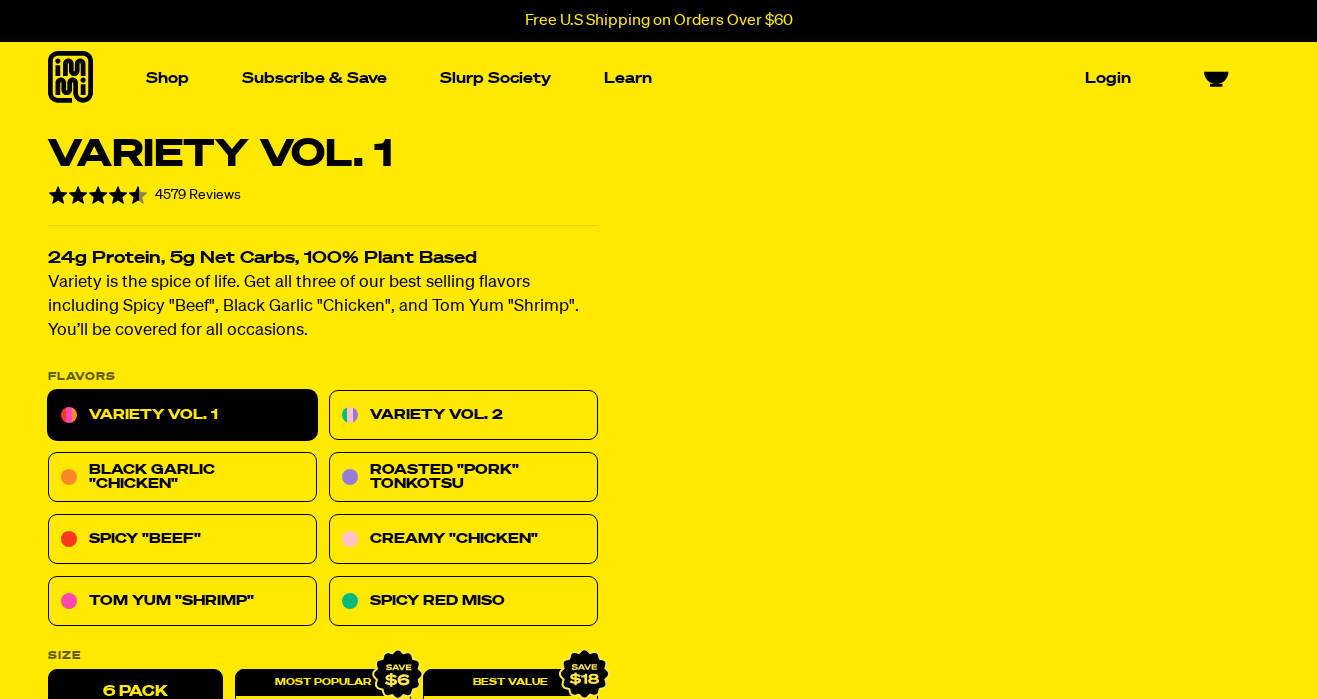 scroll, scrollTop: 0, scrollLeft: 0, axis: both 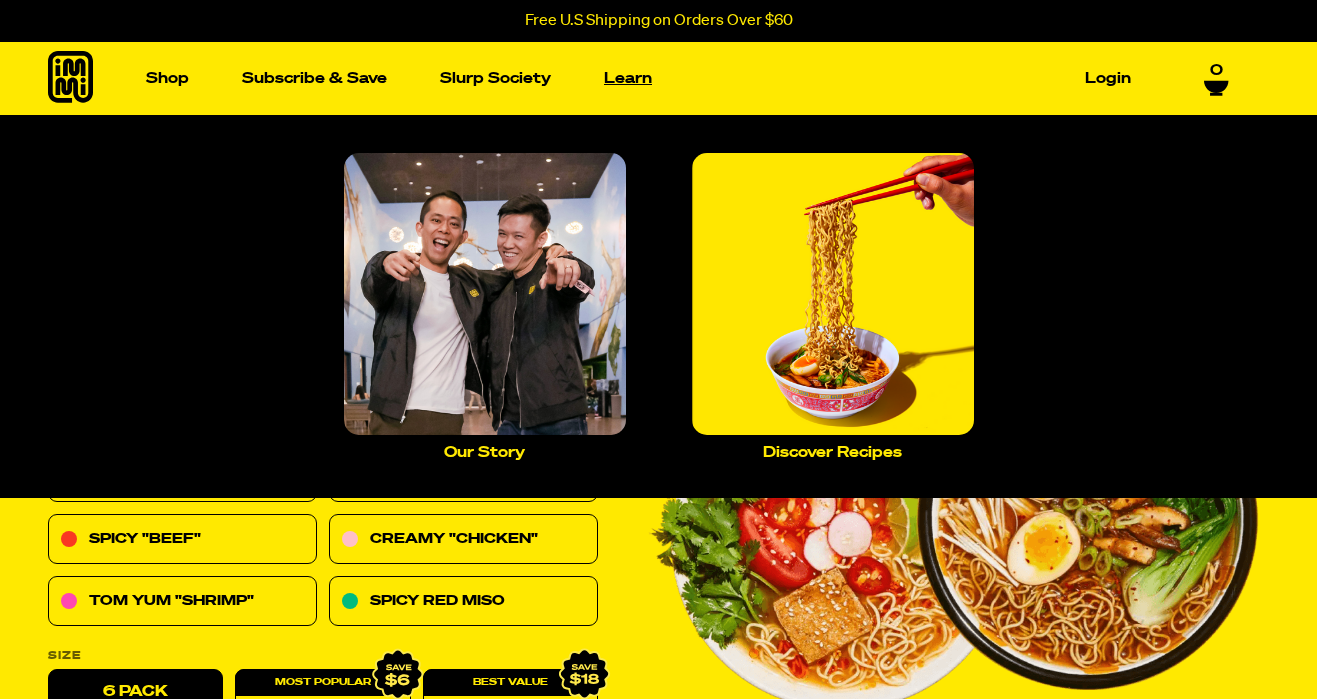 click on "Learn" at bounding box center (628, 78) 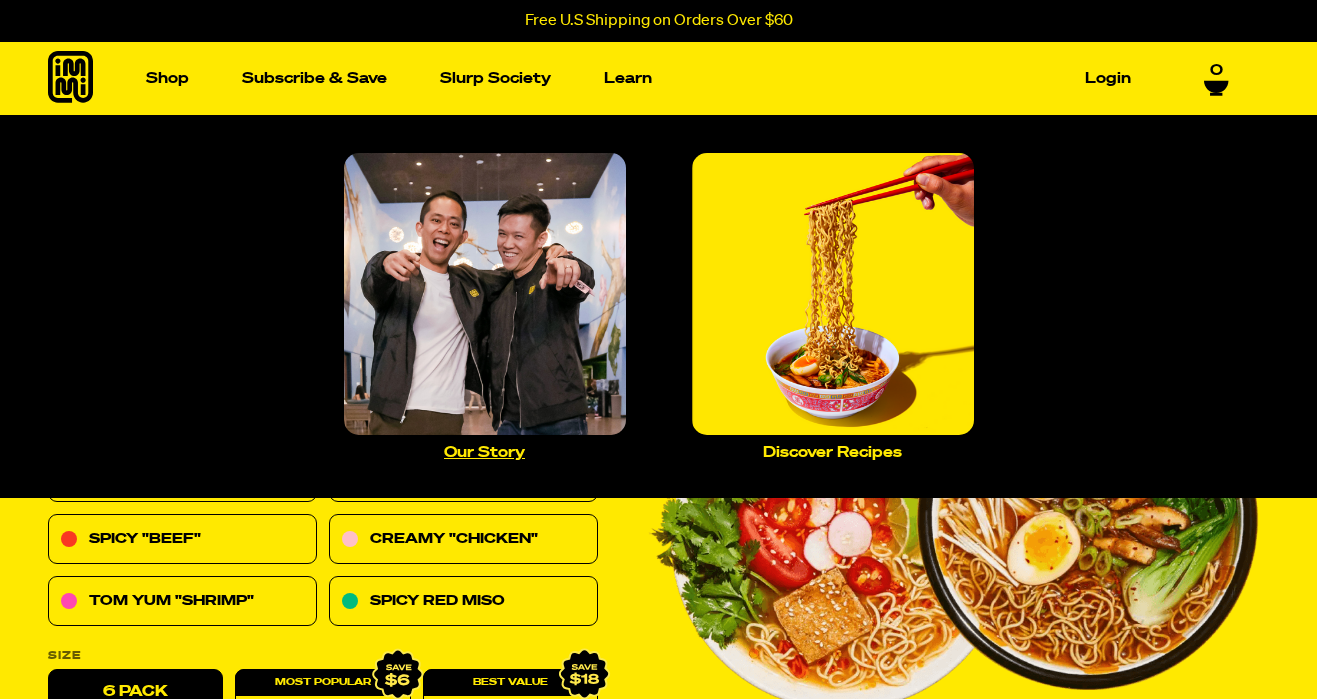 click at bounding box center (485, 294) 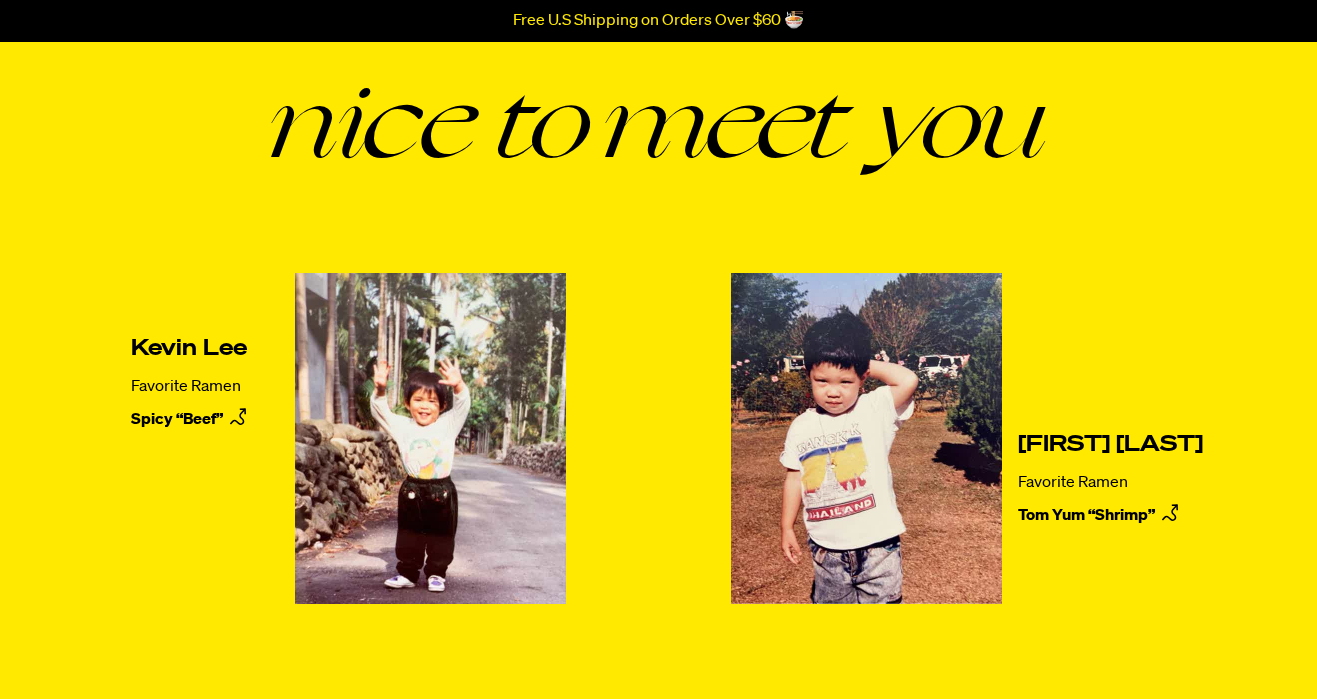 scroll, scrollTop: 212, scrollLeft: 0, axis: vertical 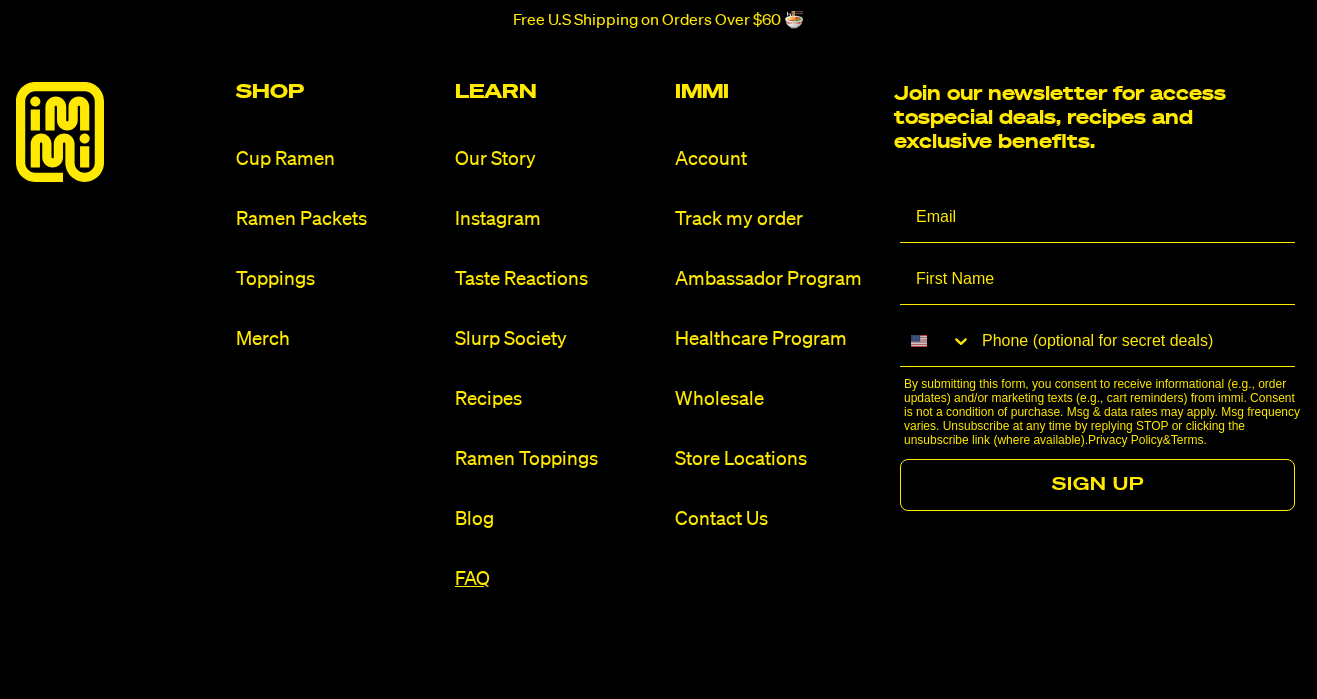 click on "FAQ" at bounding box center (557, 579) 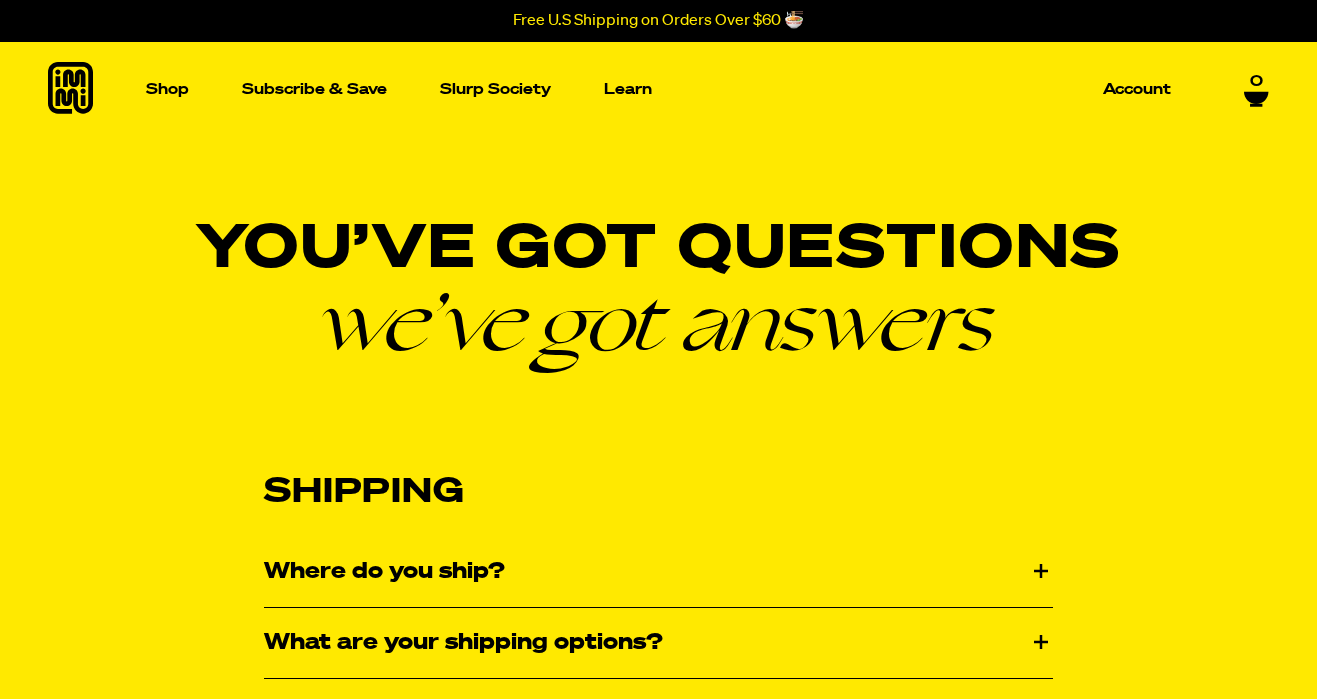 scroll, scrollTop: 0, scrollLeft: 0, axis: both 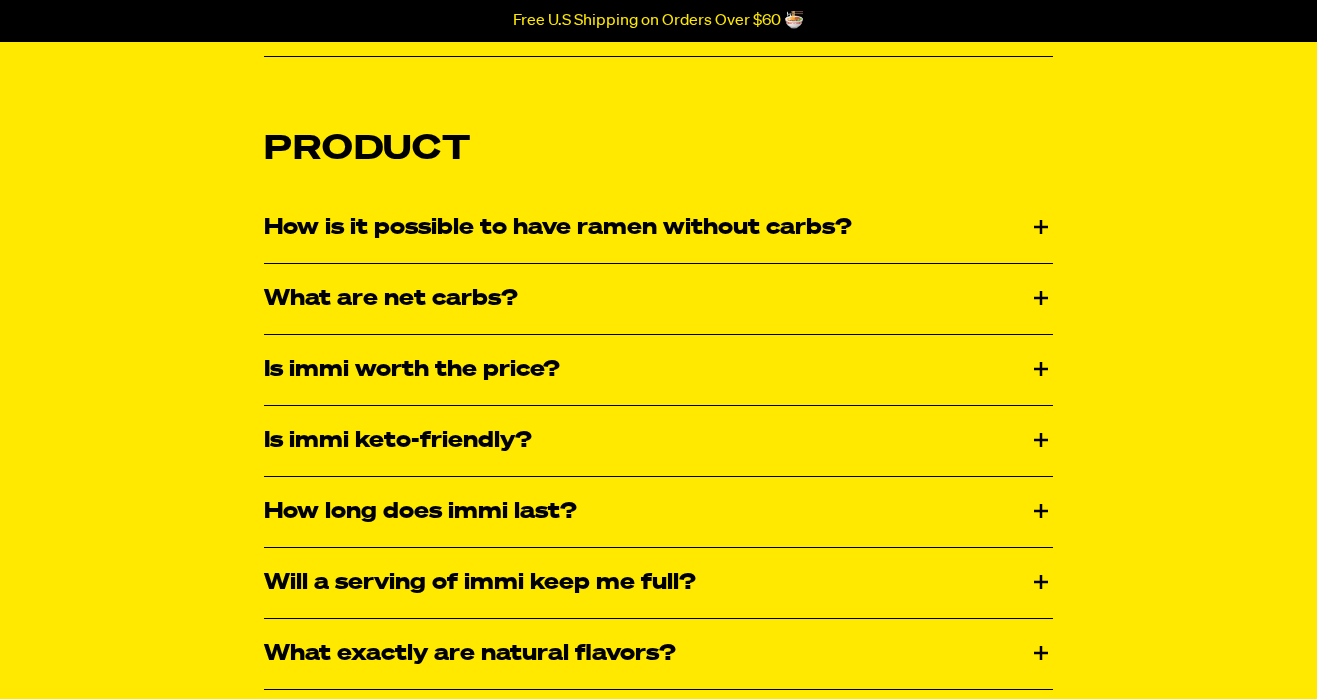 click on "How is it possible to have ramen without carbs?" at bounding box center (658, 228) 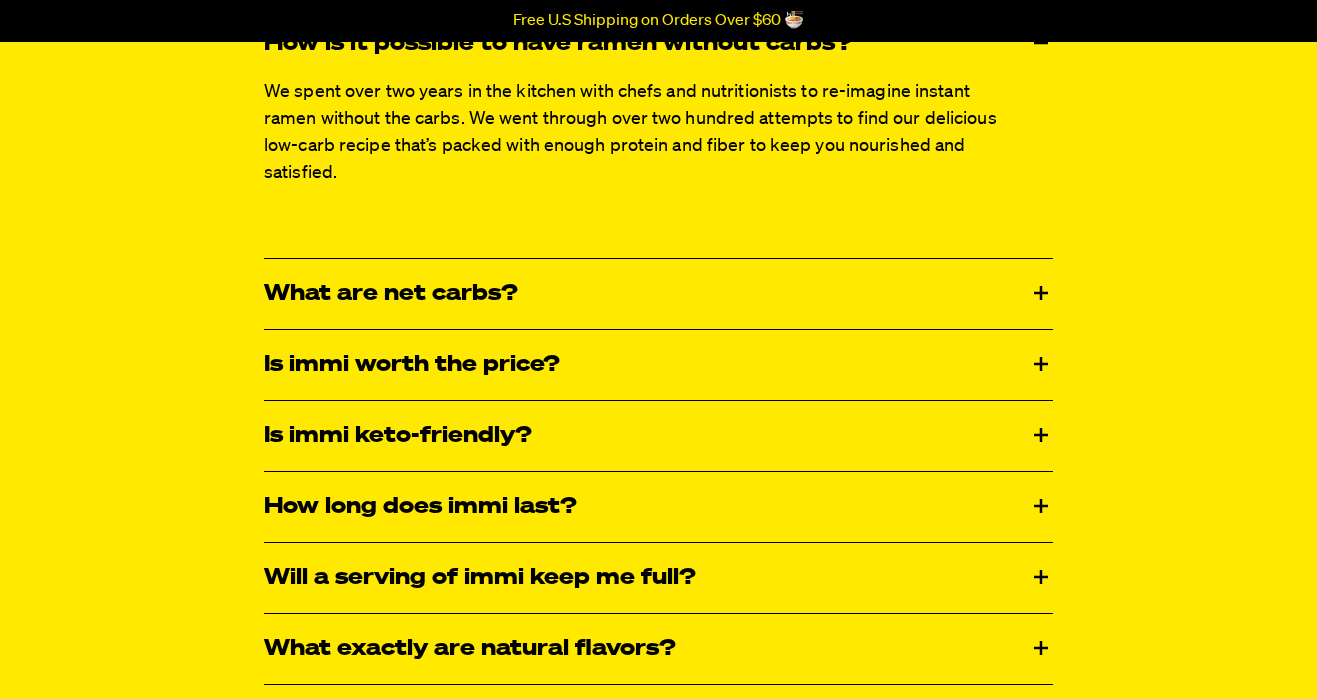 scroll, scrollTop: 3109, scrollLeft: 0, axis: vertical 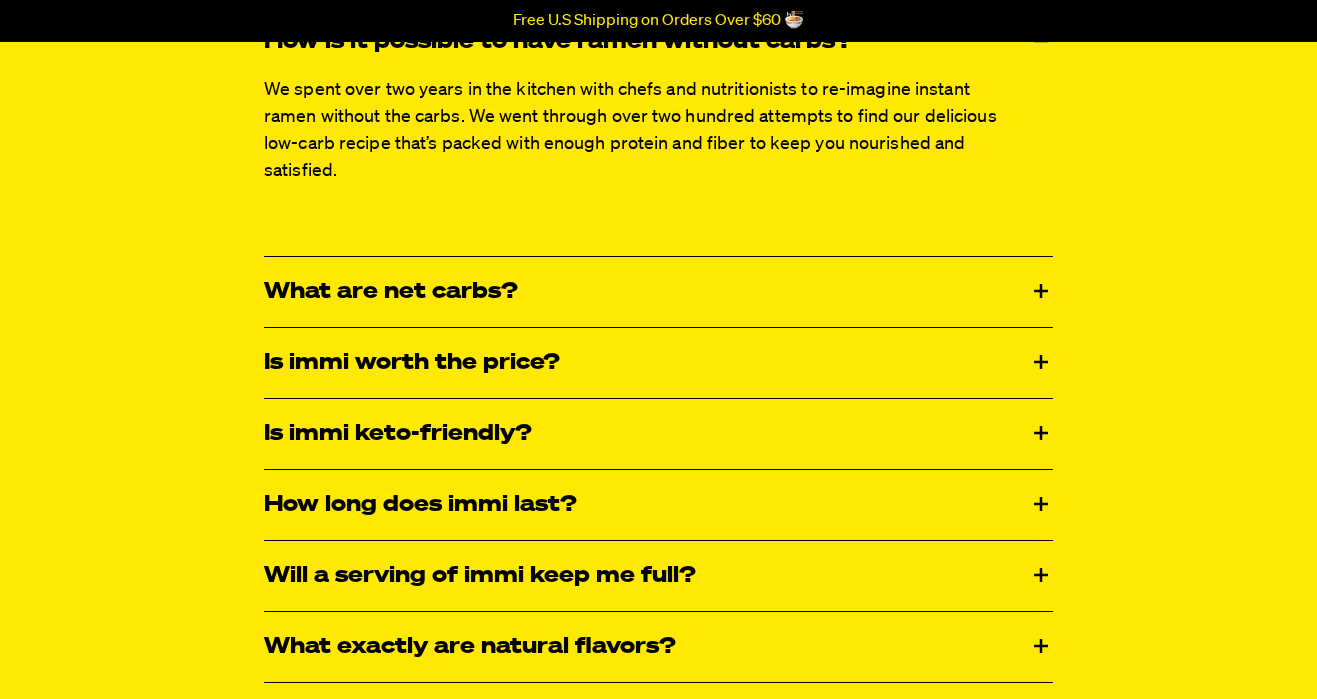 click on "What are net carbs?" at bounding box center [658, 292] 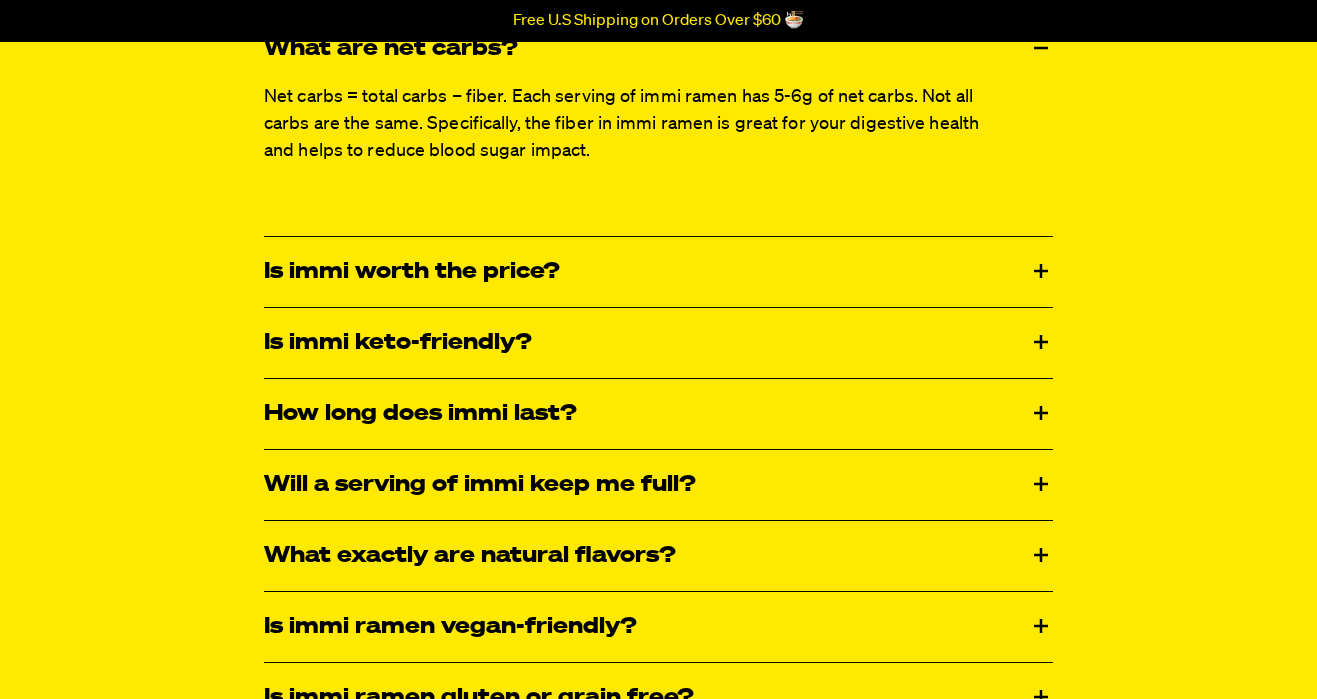 scroll, scrollTop: 3353, scrollLeft: 0, axis: vertical 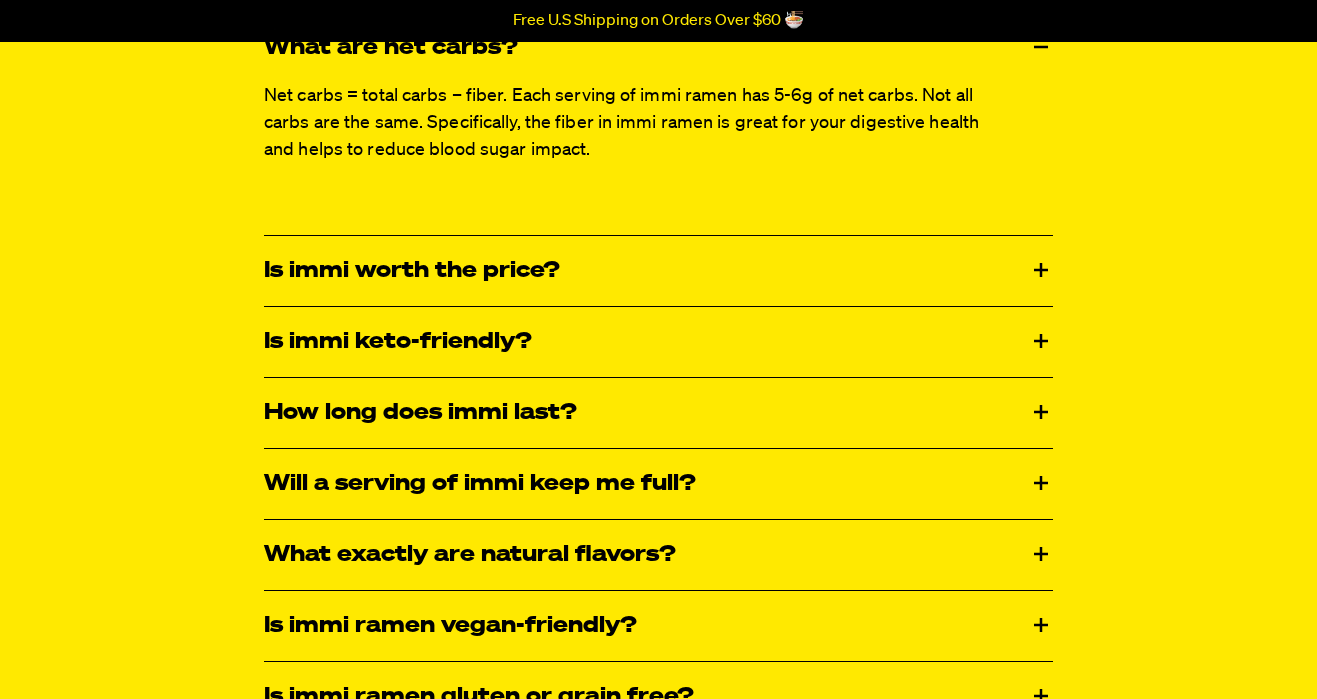 click on "Is immi worth the price?" at bounding box center [658, 271] 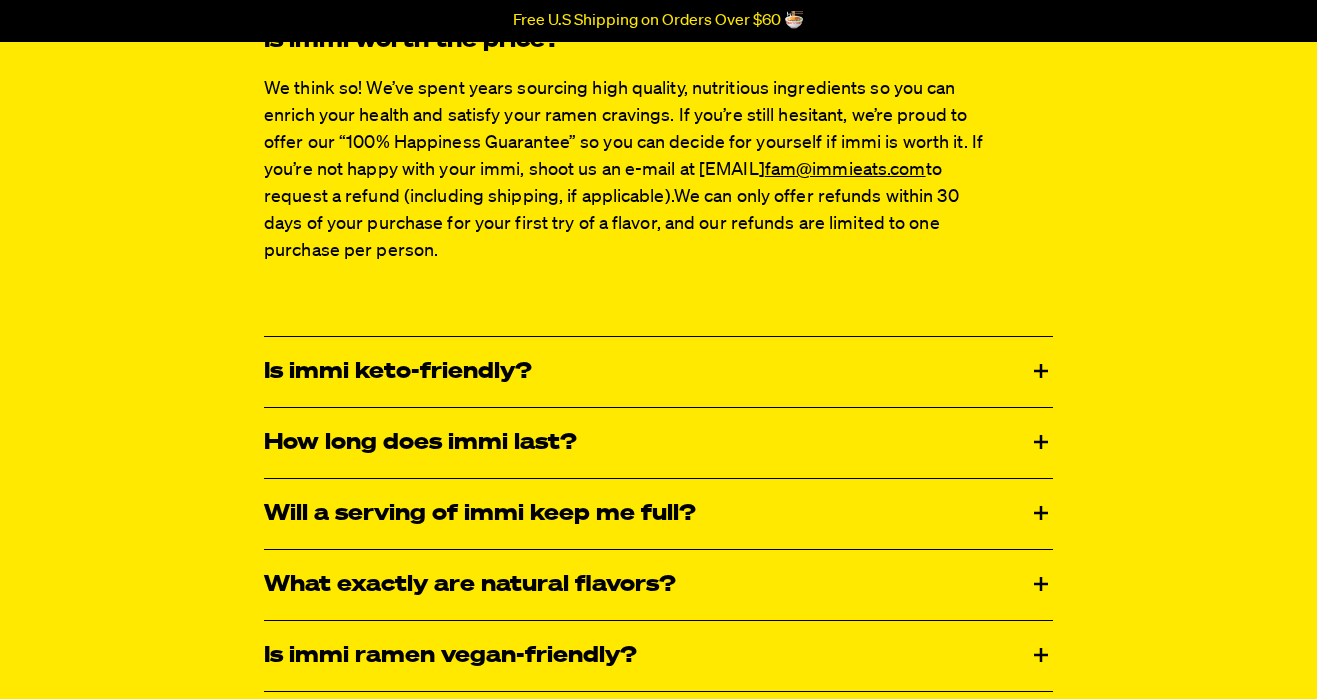 scroll, scrollTop: 3586, scrollLeft: 0, axis: vertical 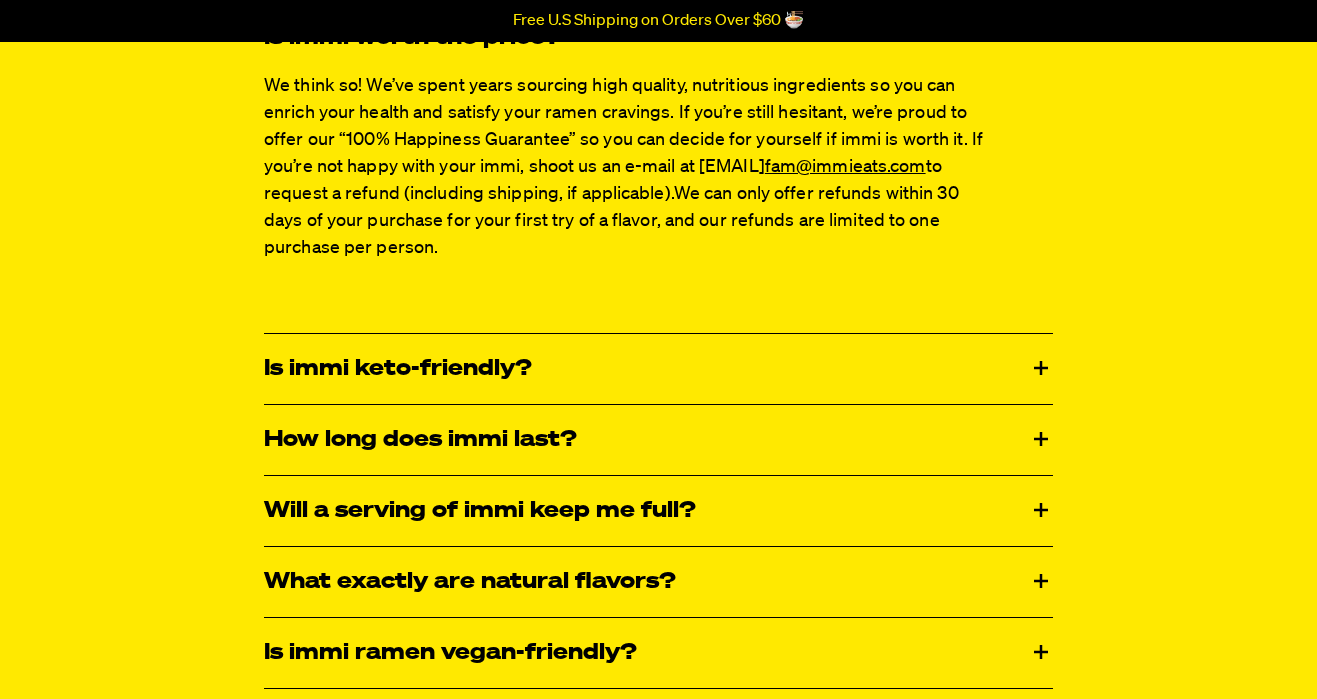 click on "Is immi keto-friendly?" at bounding box center (658, 369) 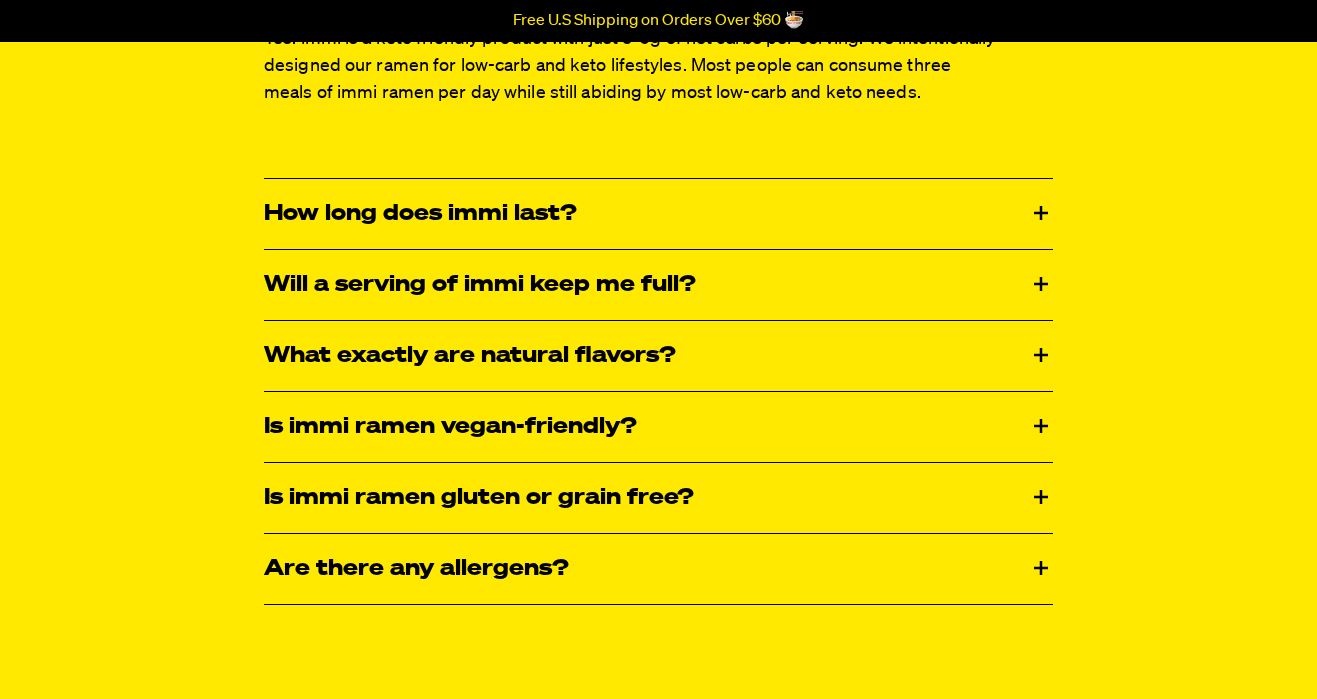 scroll, scrollTop: 3966, scrollLeft: 0, axis: vertical 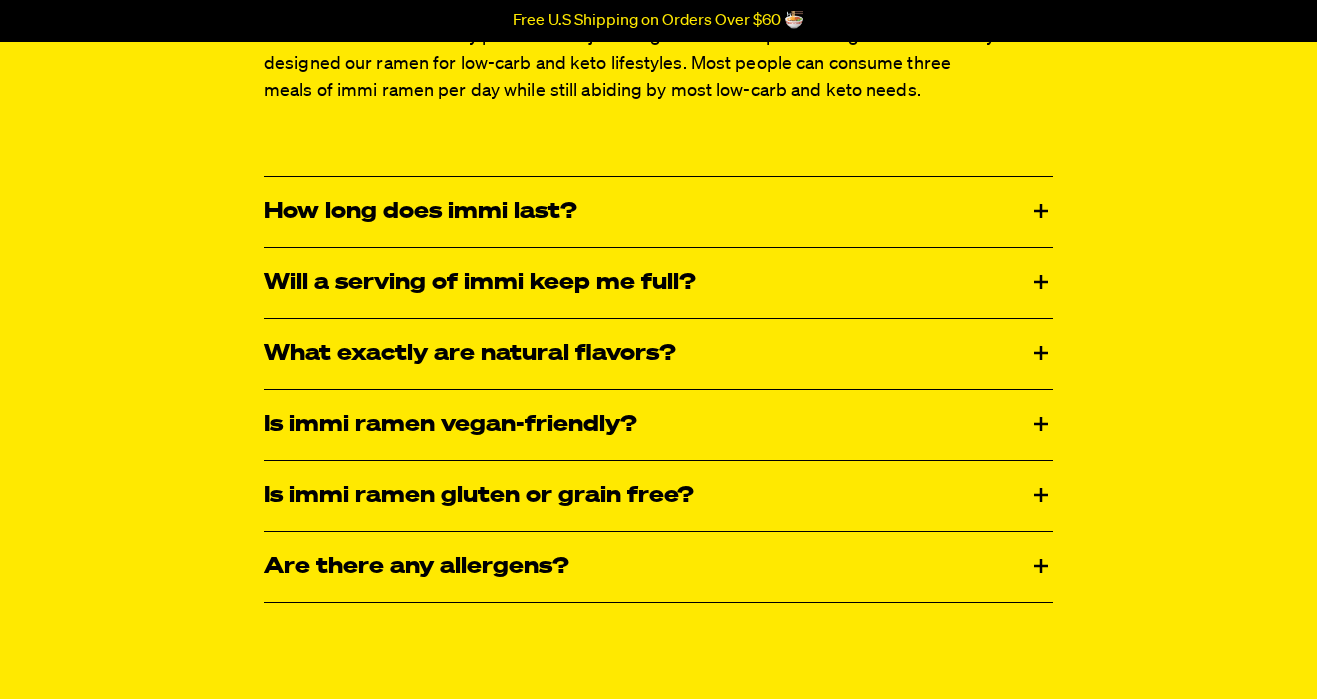 click on "What exactly are natural flavors?" at bounding box center (658, 354) 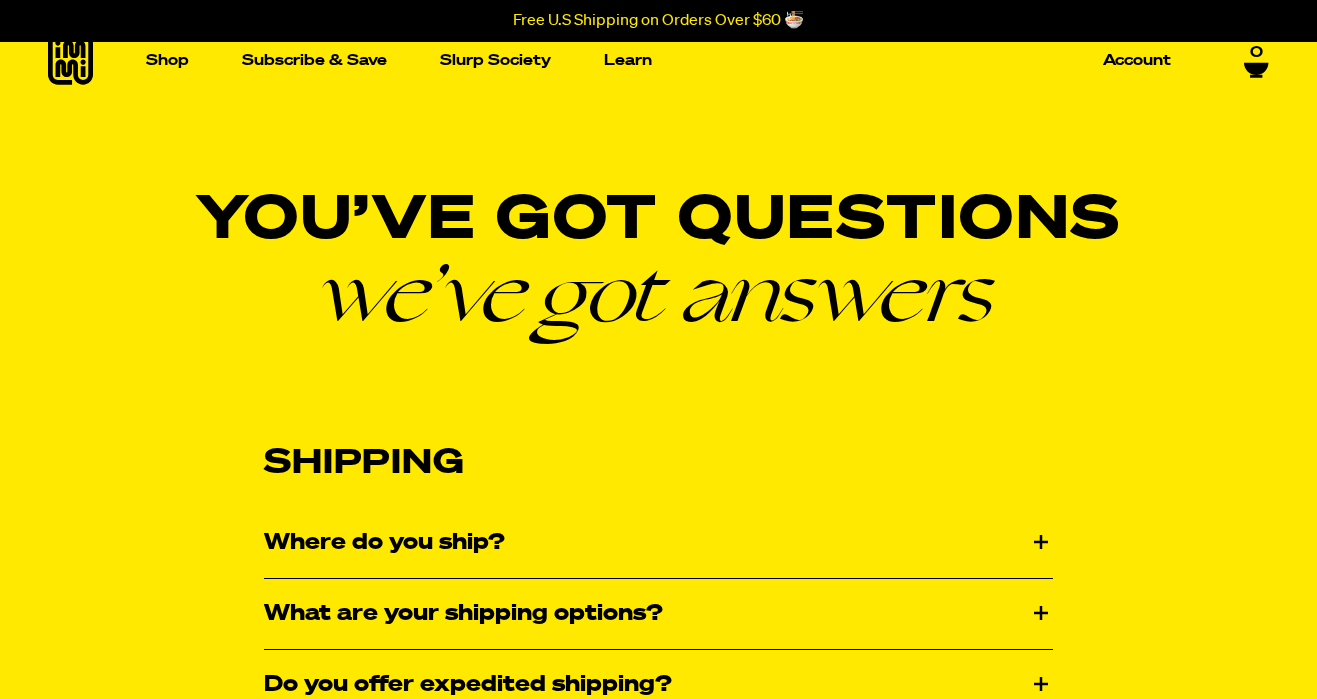 scroll, scrollTop: 0, scrollLeft: 0, axis: both 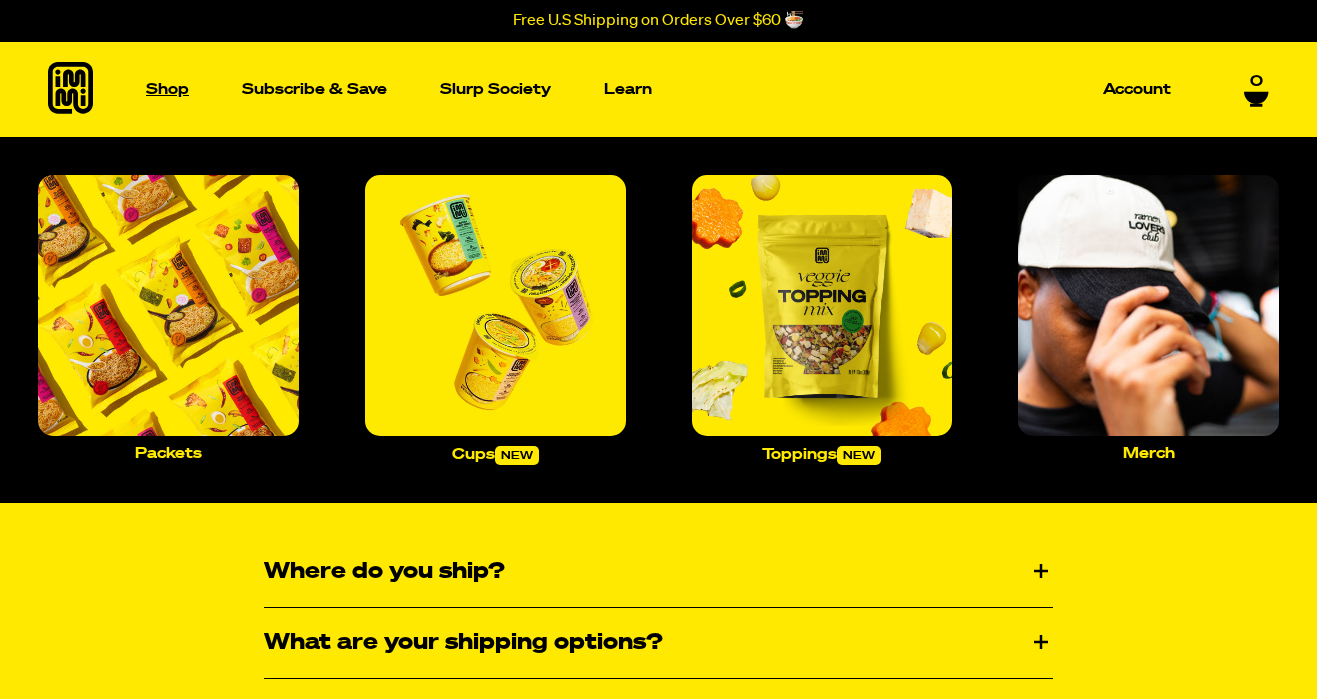click on "Shop" at bounding box center [167, 89] 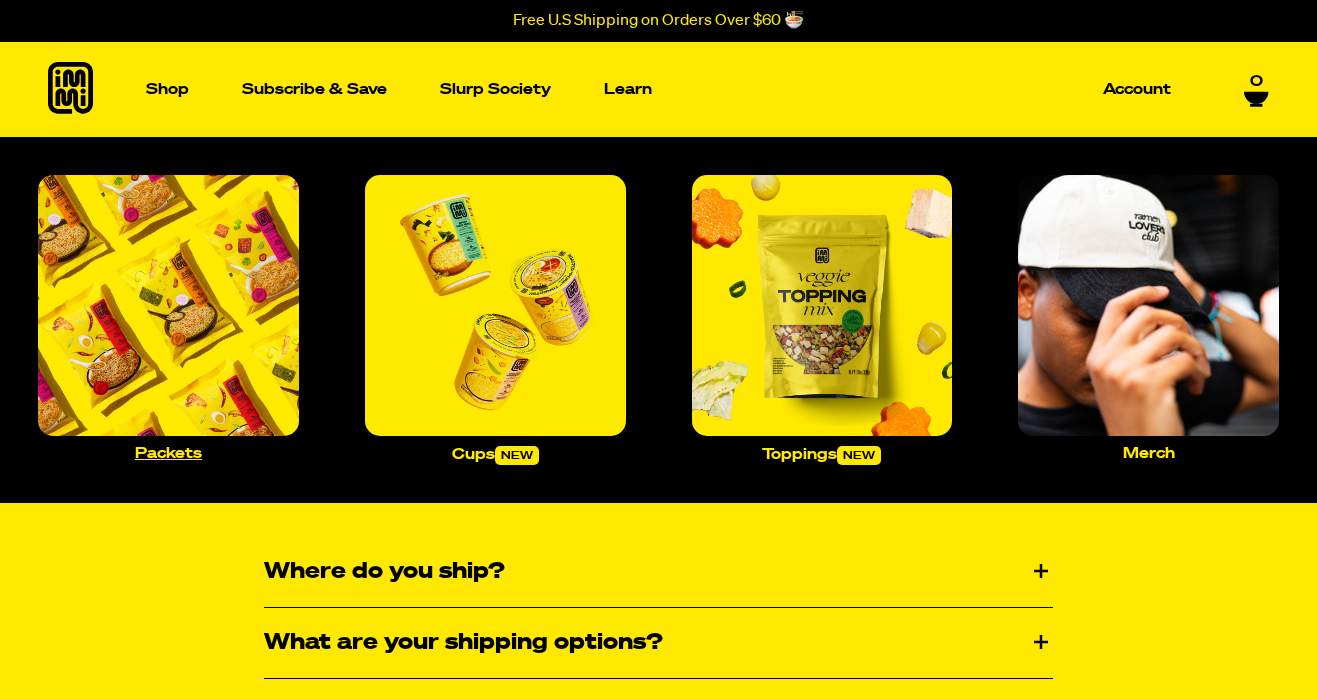 click on "Packets" at bounding box center (168, 453) 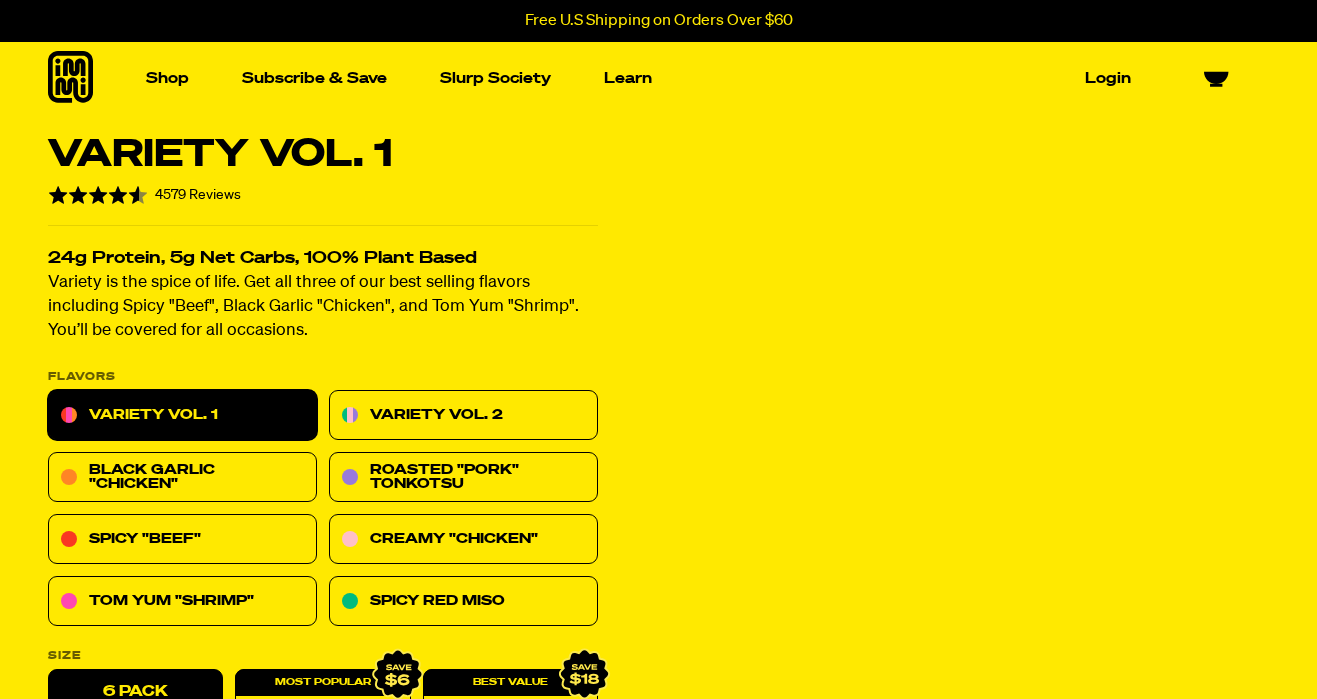 scroll, scrollTop: 0, scrollLeft: 0, axis: both 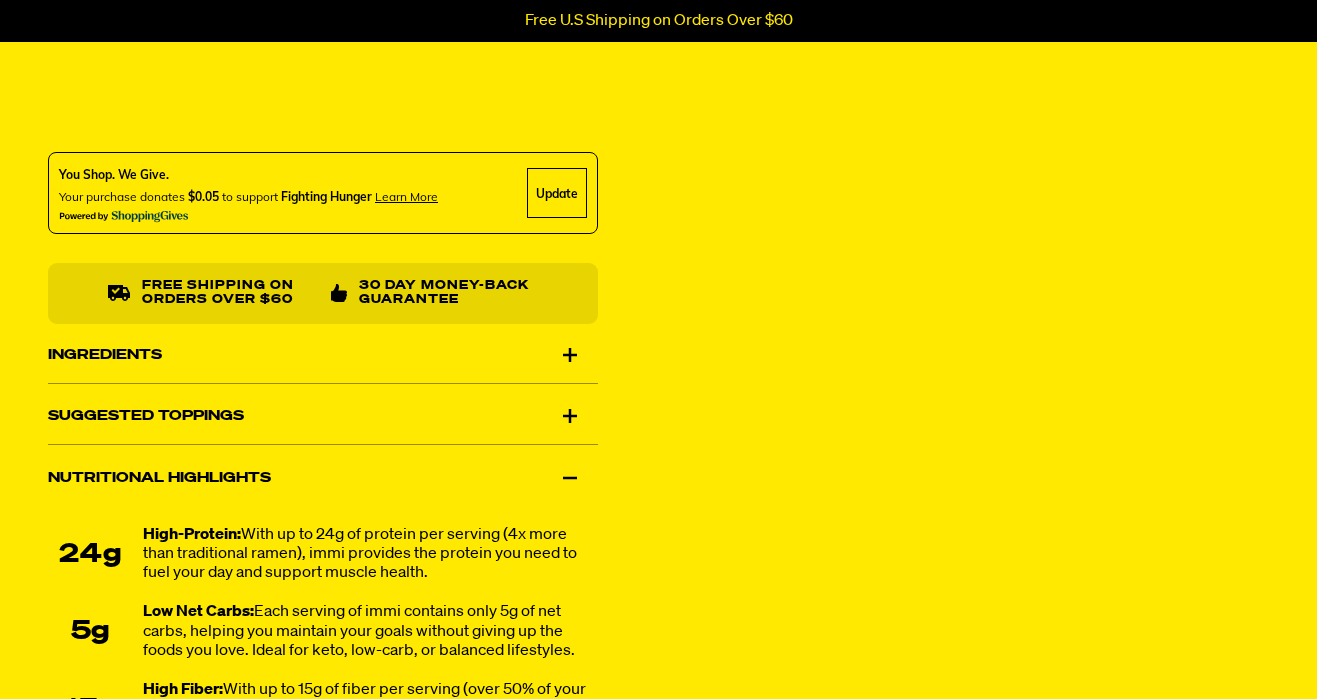 click on "Ingredients" at bounding box center (323, 355) 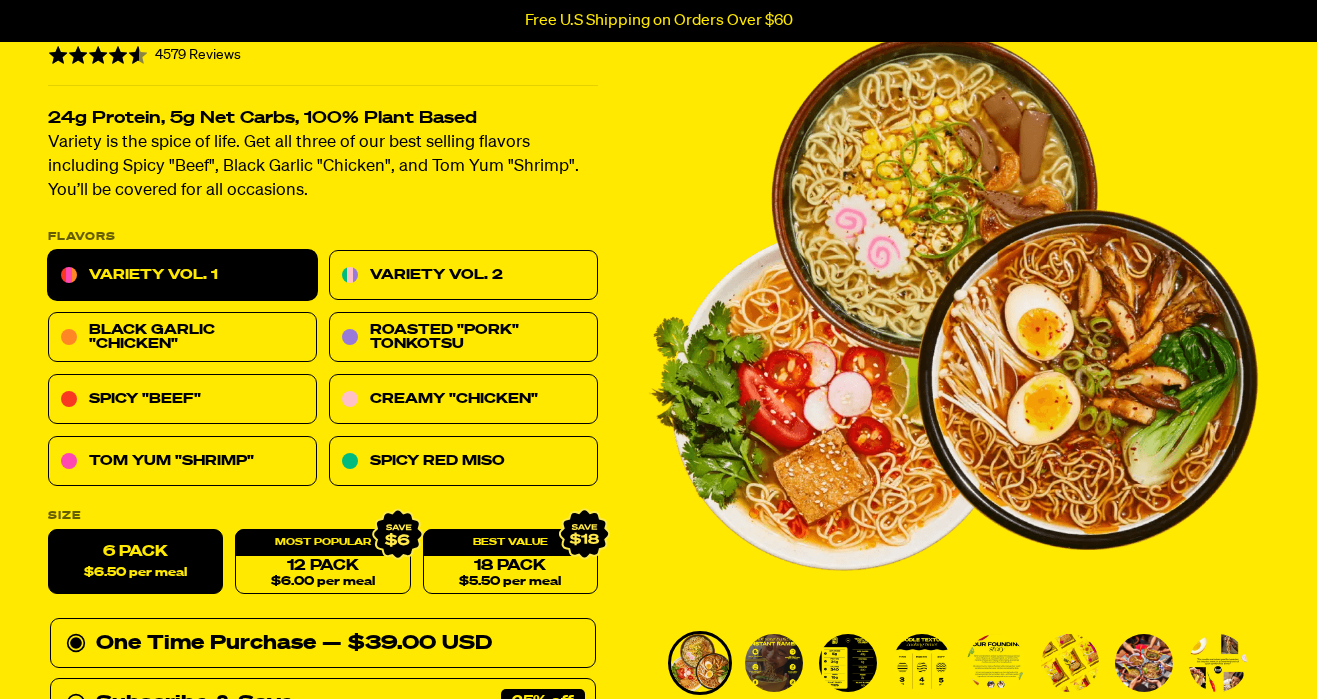 scroll, scrollTop: 141, scrollLeft: 0, axis: vertical 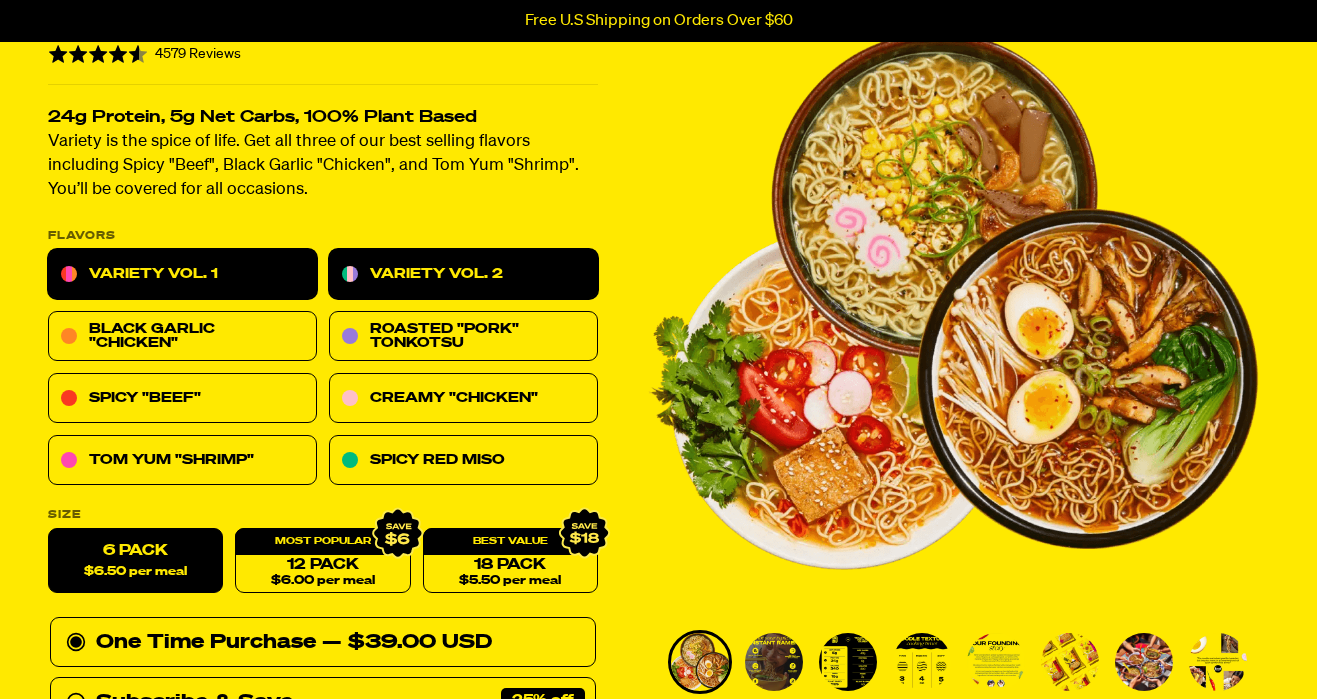 click on "Variety Vol. 2" at bounding box center [463, 275] 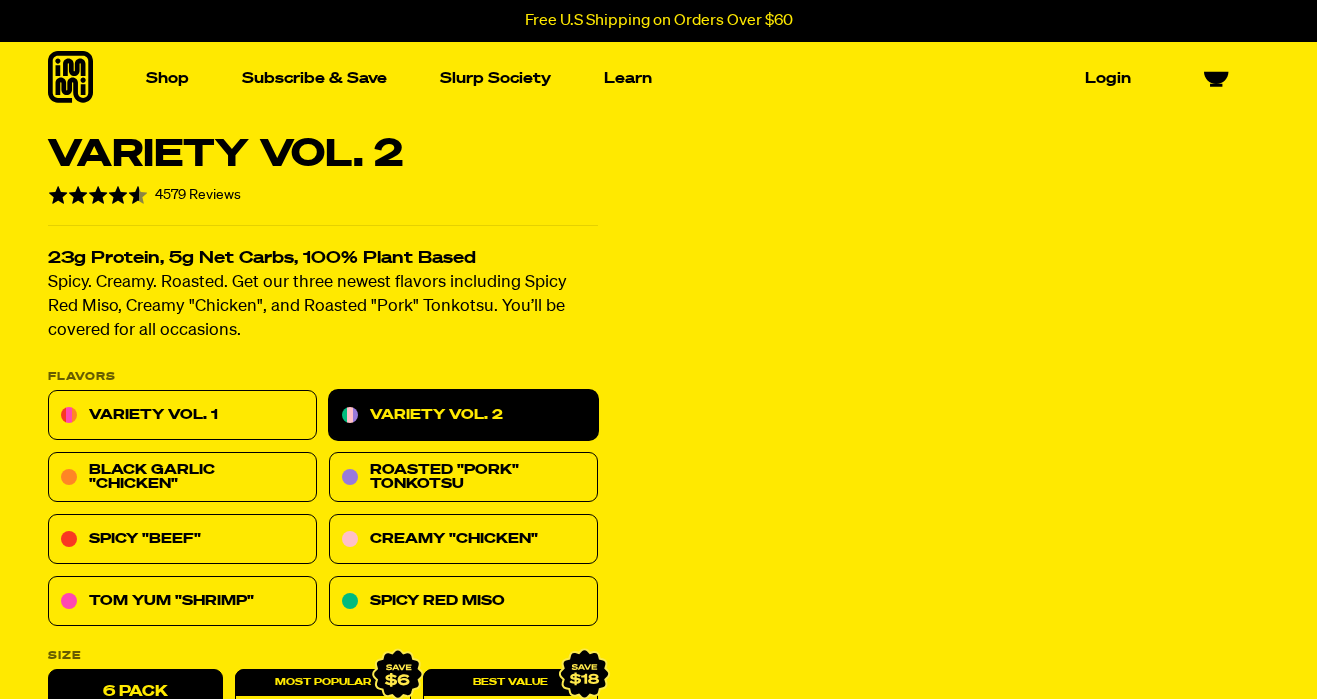 scroll, scrollTop: 0, scrollLeft: 0, axis: both 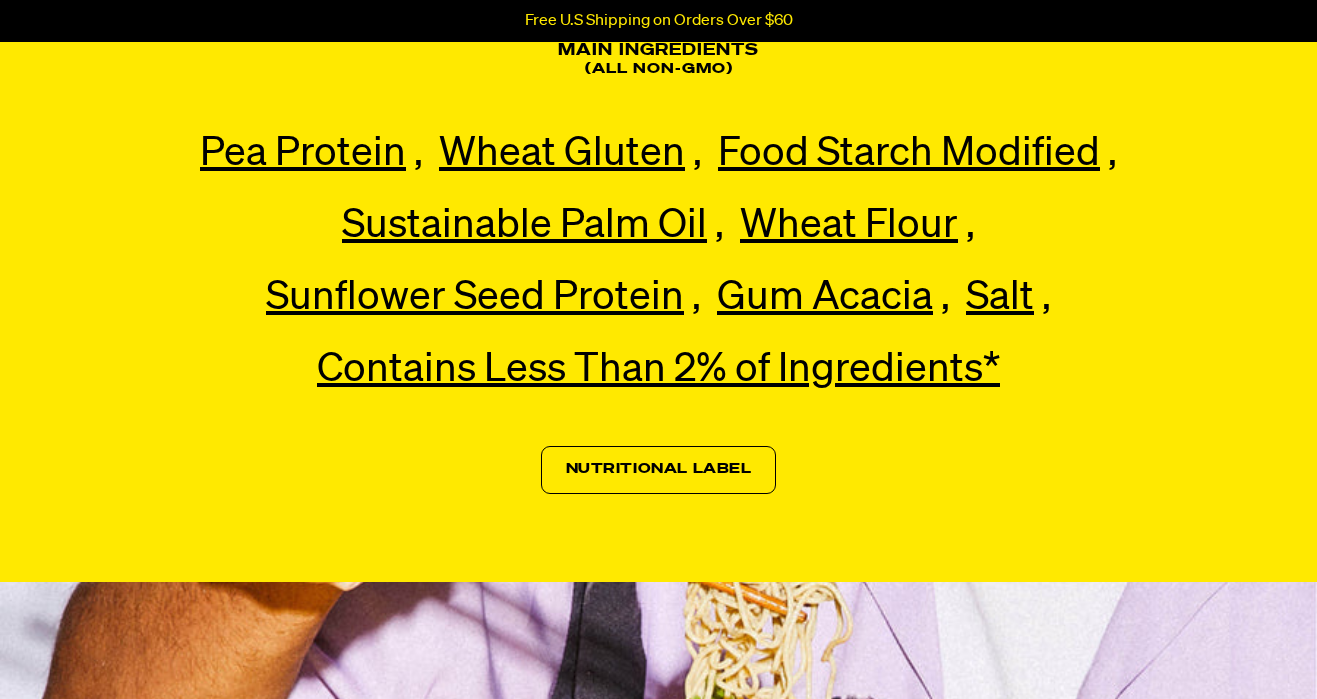 click on "Nutritional Label" at bounding box center [659, 470] 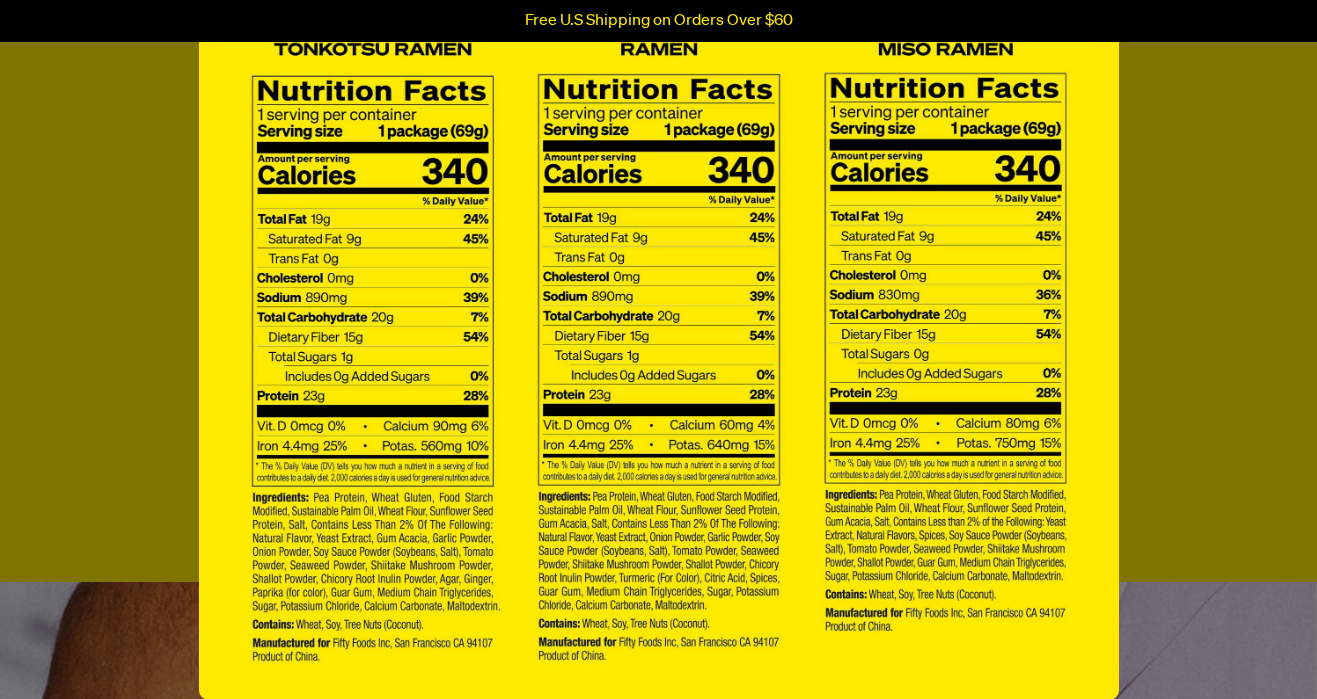 scroll, scrollTop: 0, scrollLeft: 0, axis: both 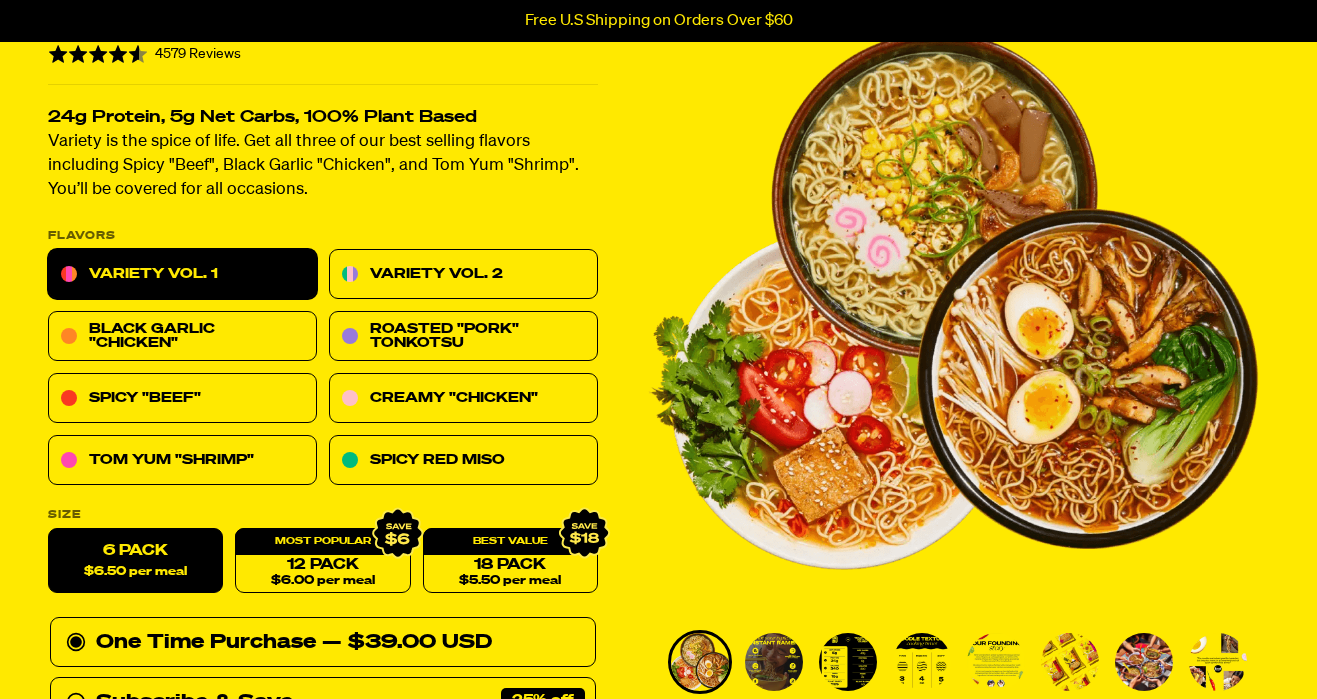 click on "Variety Vol. 1" at bounding box center (182, 275) 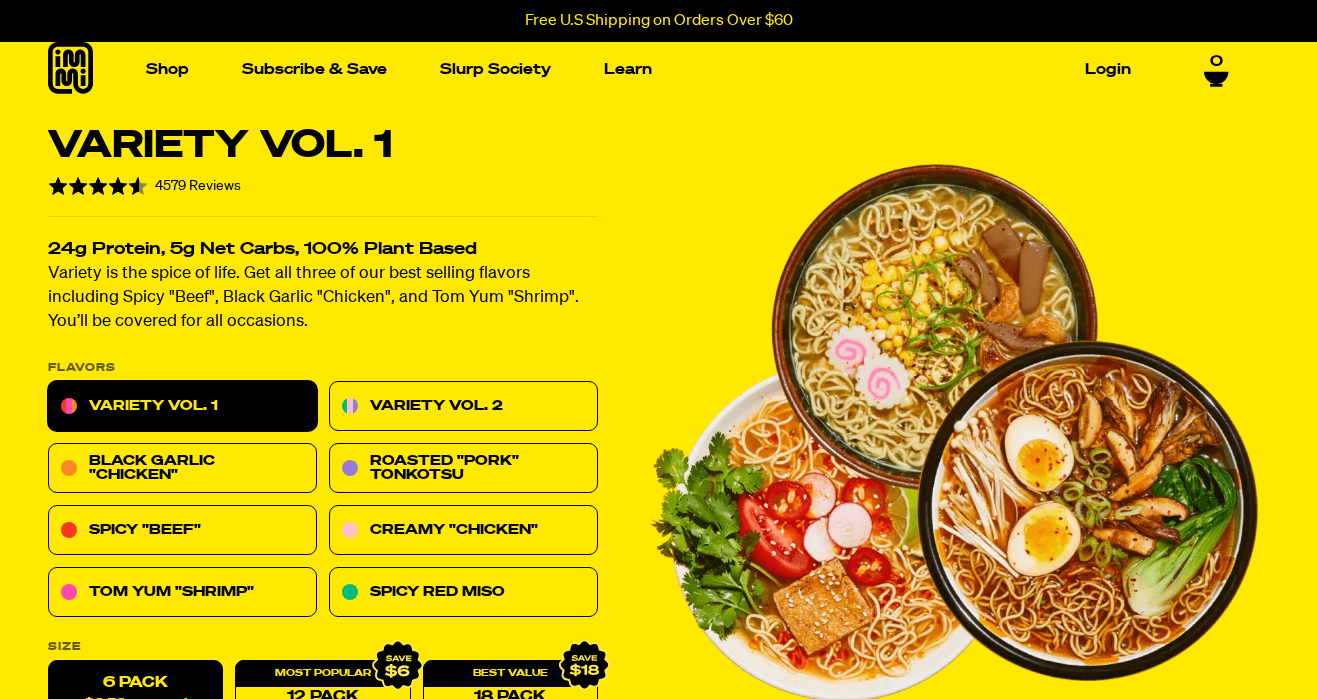 scroll, scrollTop: 263, scrollLeft: 0, axis: vertical 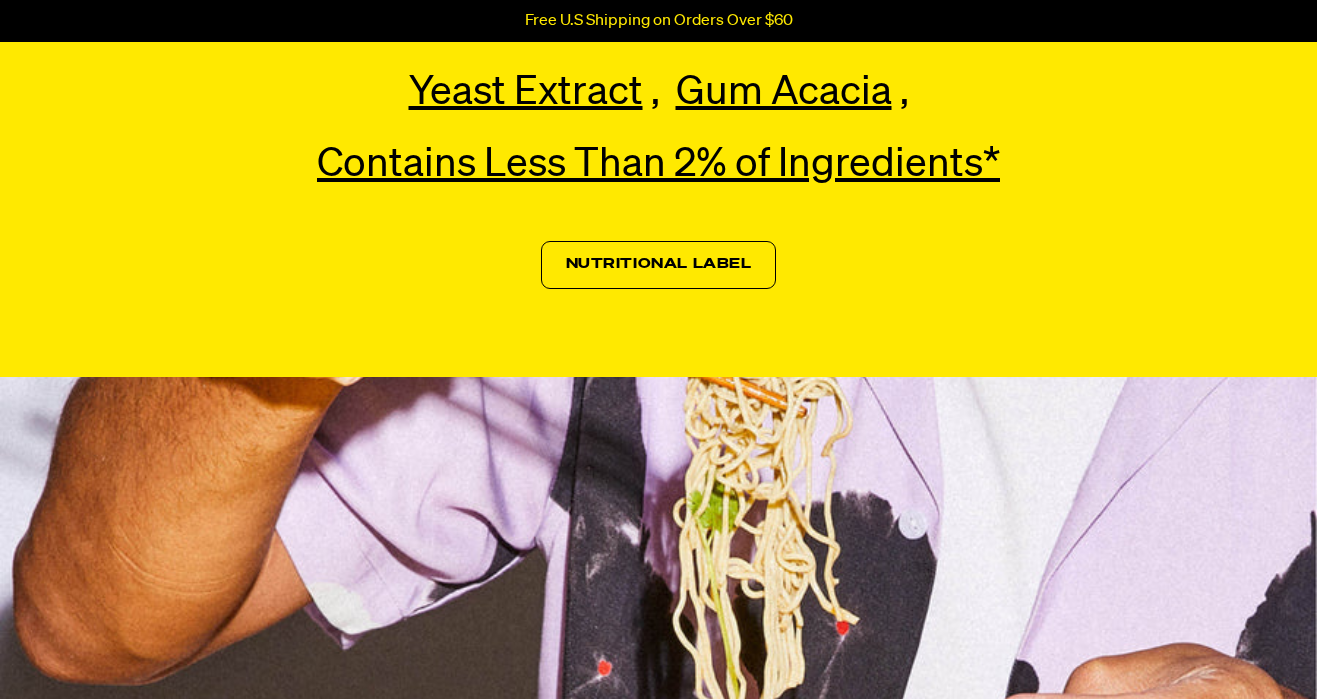 click on "Nutritional Label" at bounding box center (659, 265) 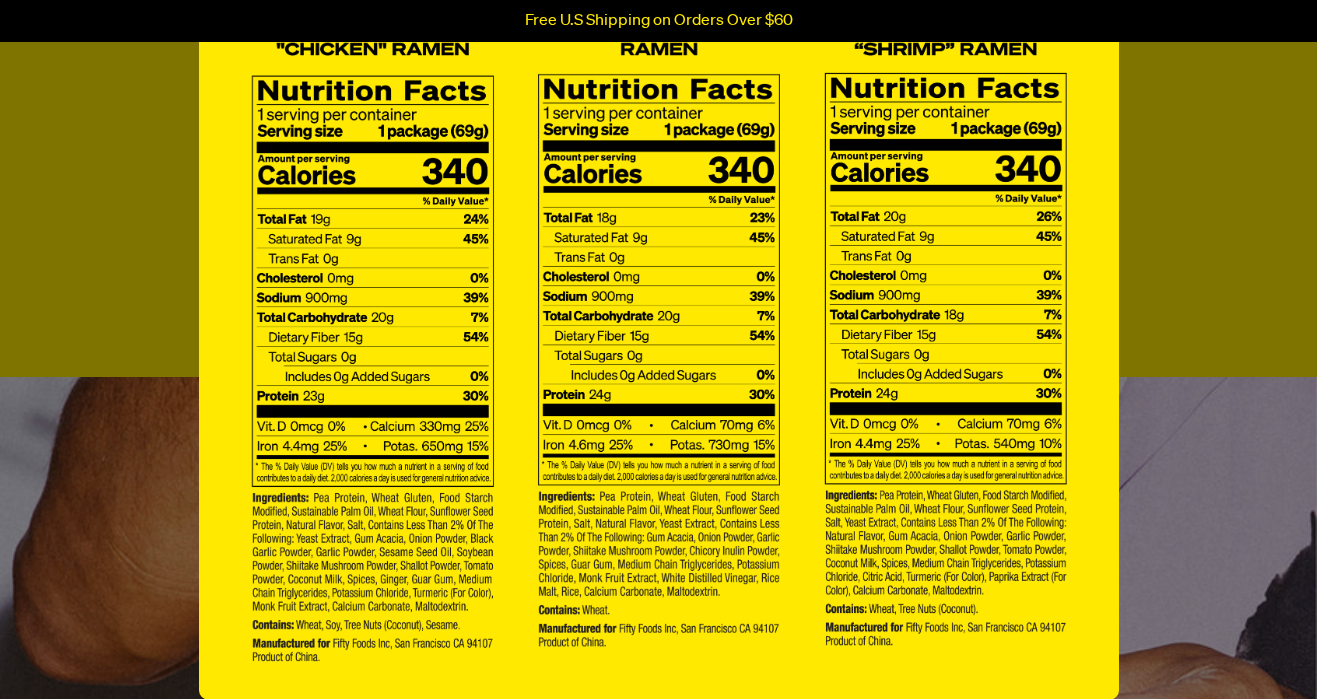 scroll, scrollTop: 0, scrollLeft: 0, axis: both 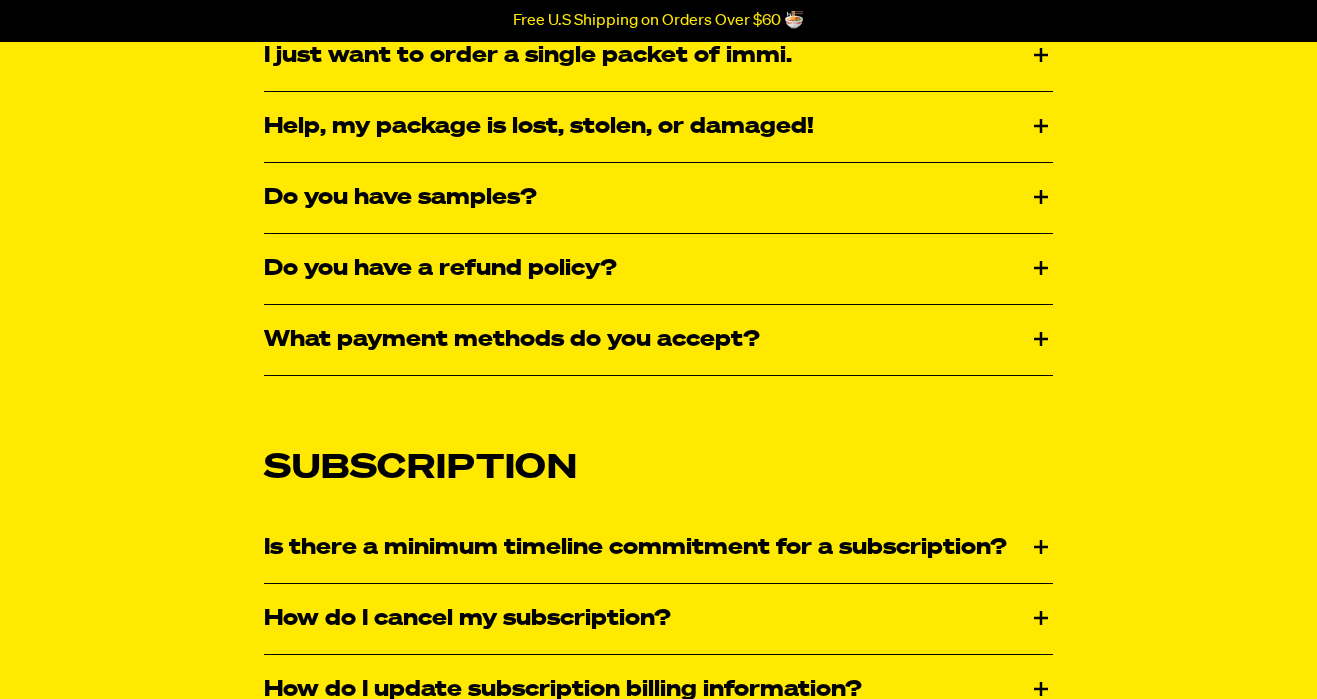 click on "Do you have samples?" at bounding box center [658, 198] 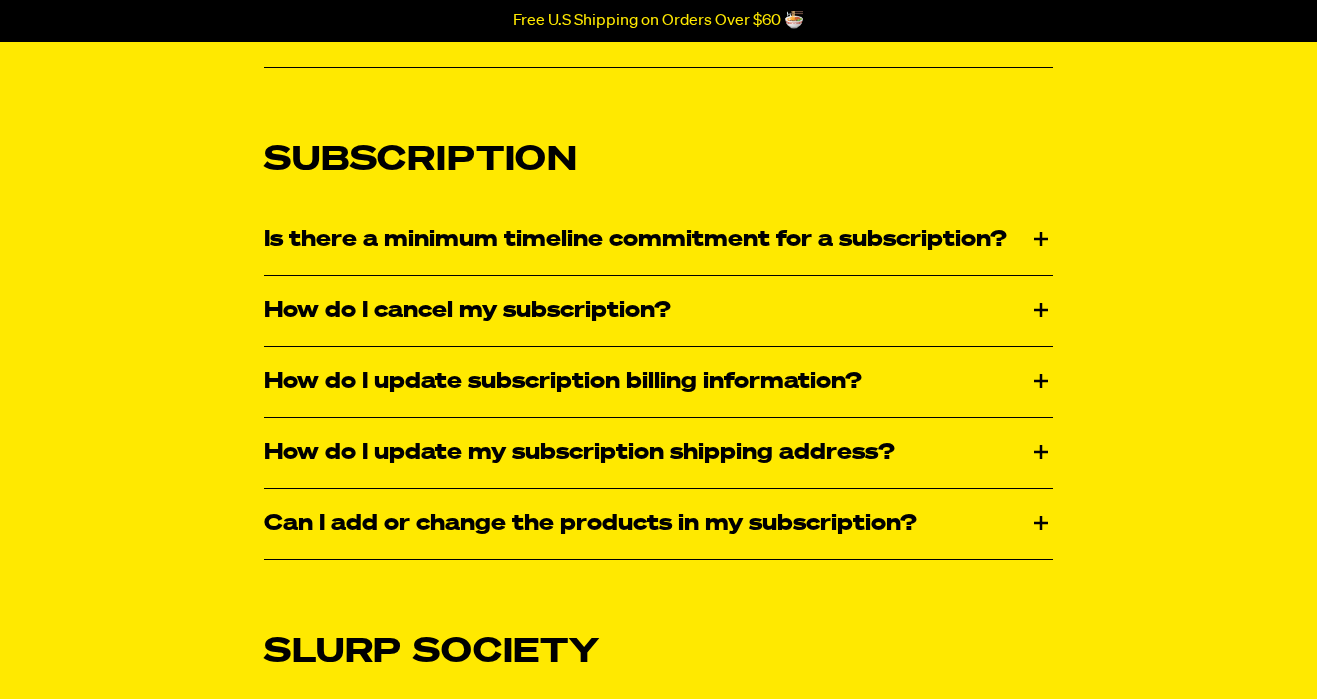 scroll, scrollTop: 1757, scrollLeft: 0, axis: vertical 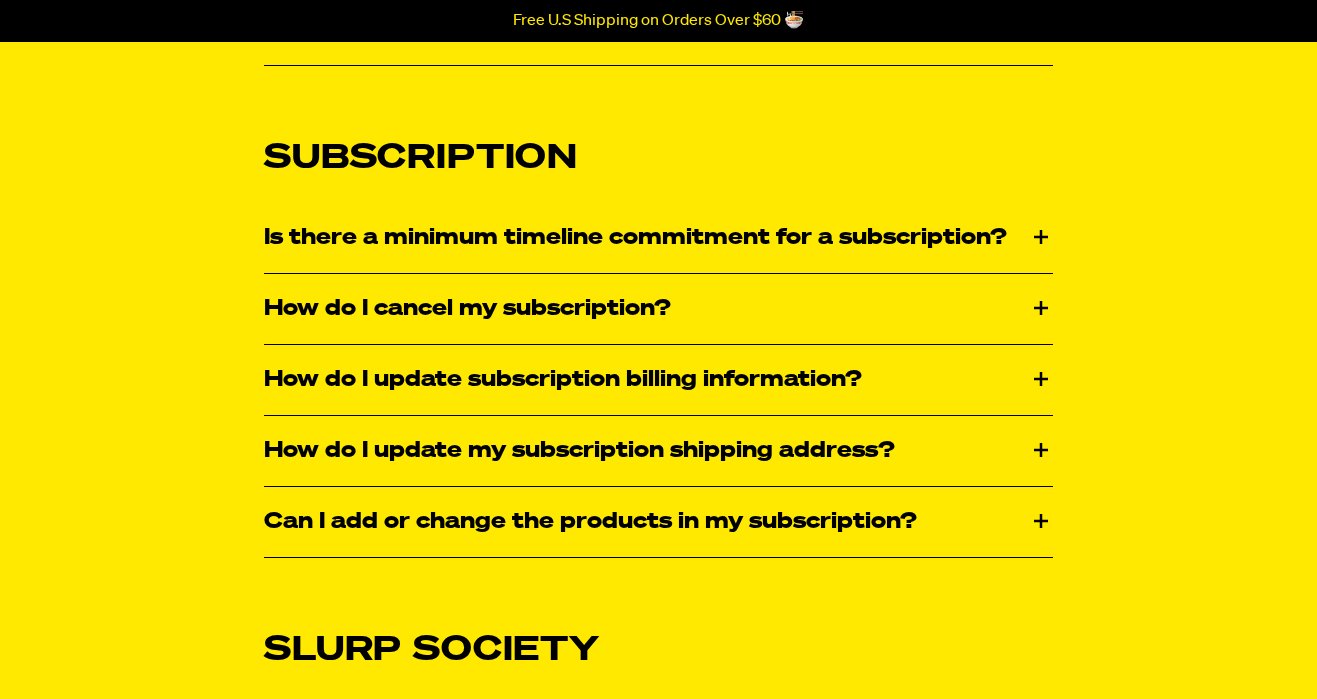 click on "Is there a minimum timeline commitment for a subscription?" at bounding box center [658, 238] 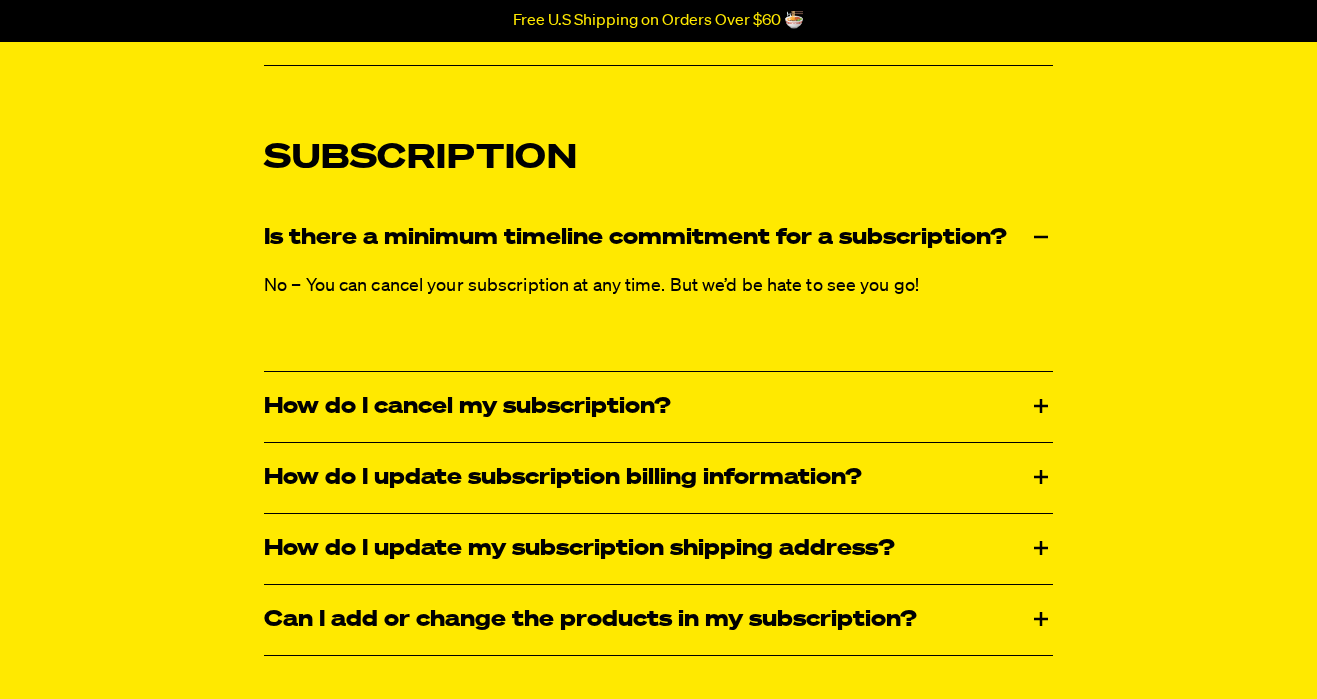 click on "How do I cancel my subscription?" at bounding box center (658, 407) 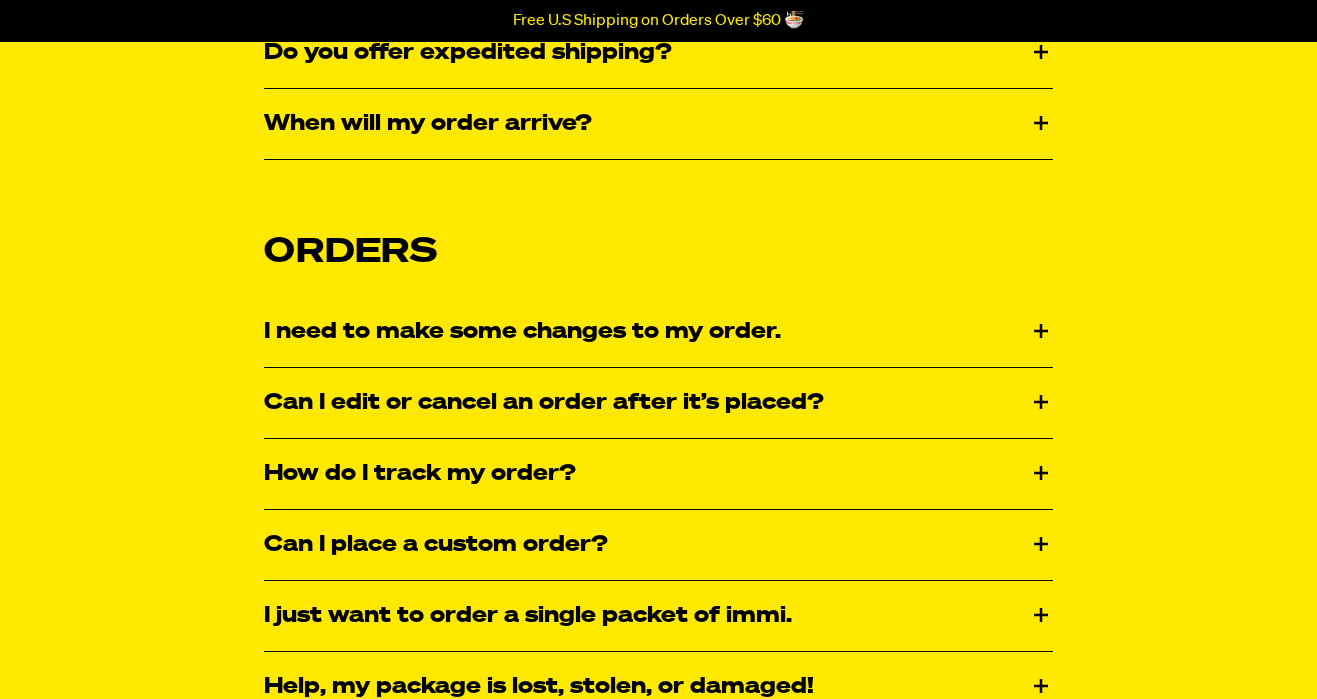 scroll, scrollTop: 0, scrollLeft: 0, axis: both 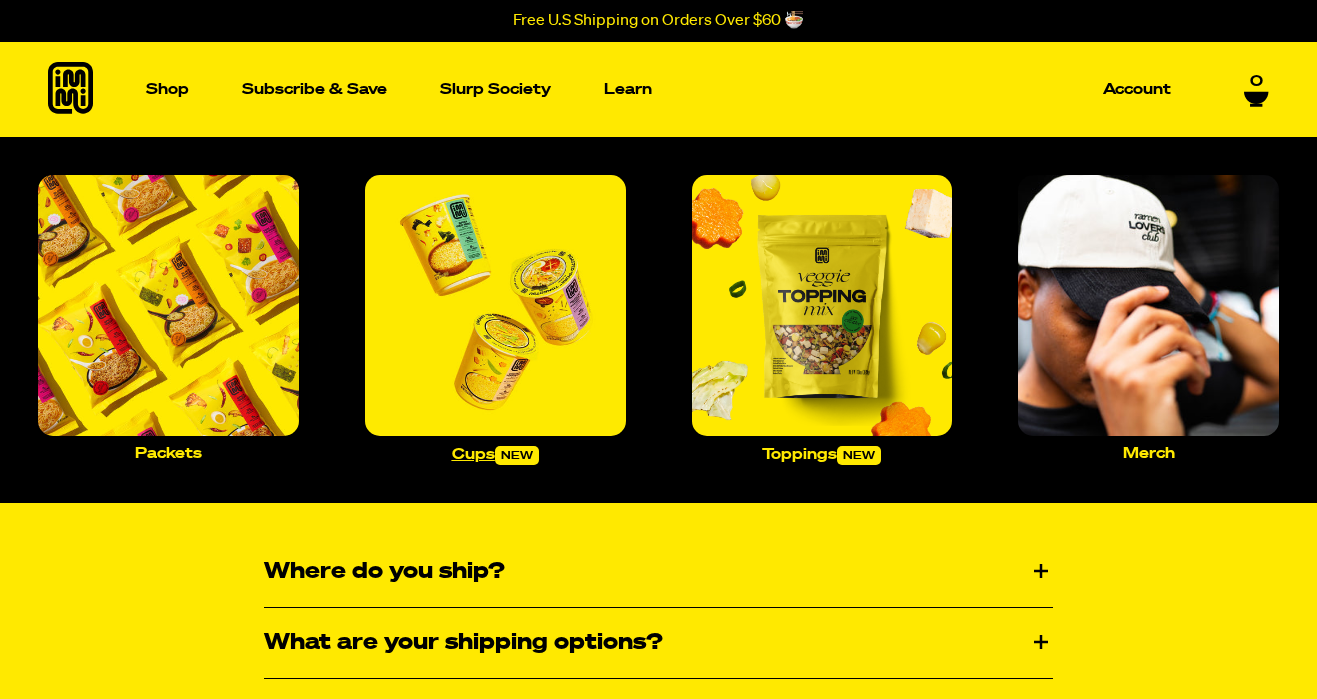 click at bounding box center [495, 305] 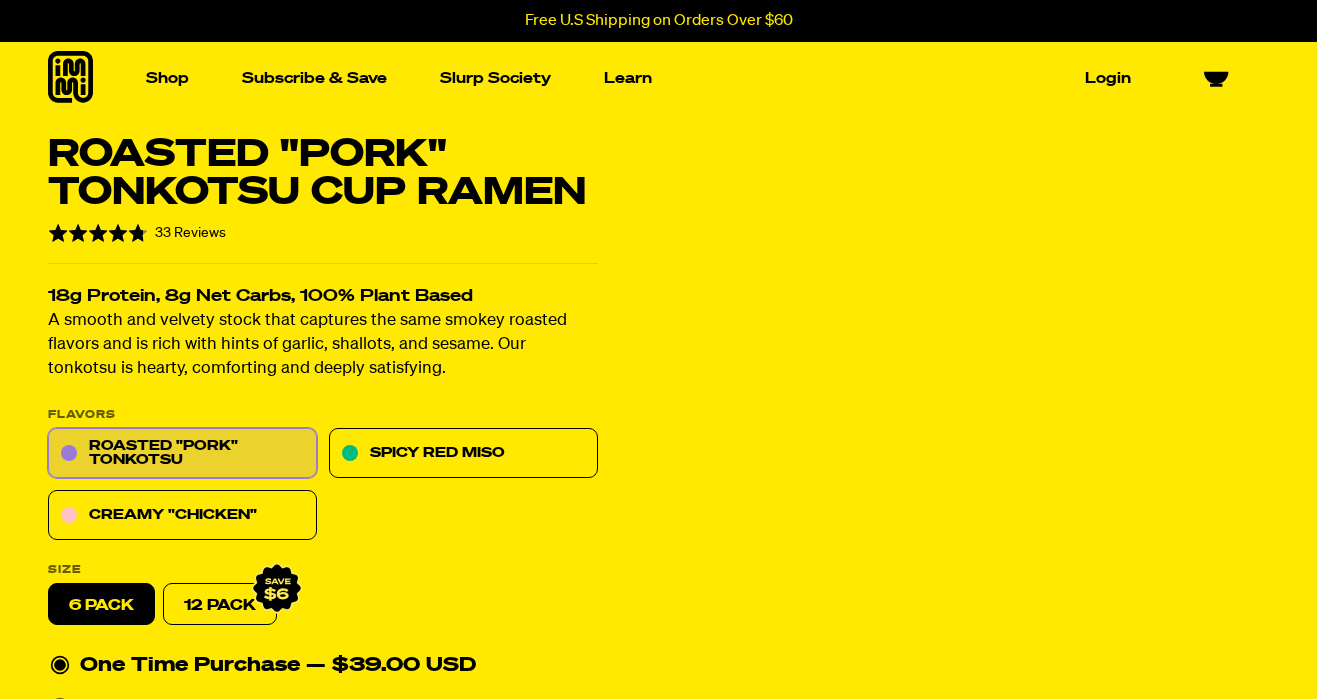 scroll, scrollTop: 0, scrollLeft: 0, axis: both 